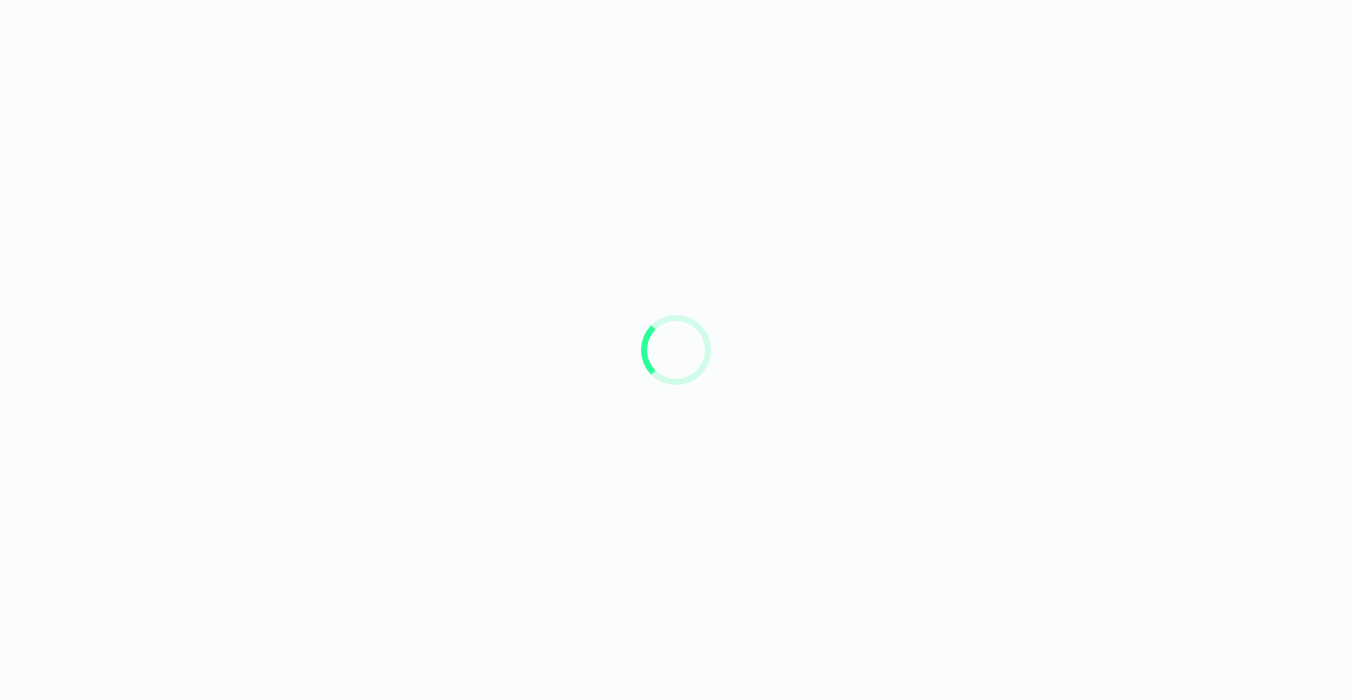 scroll, scrollTop: 0, scrollLeft: 0, axis: both 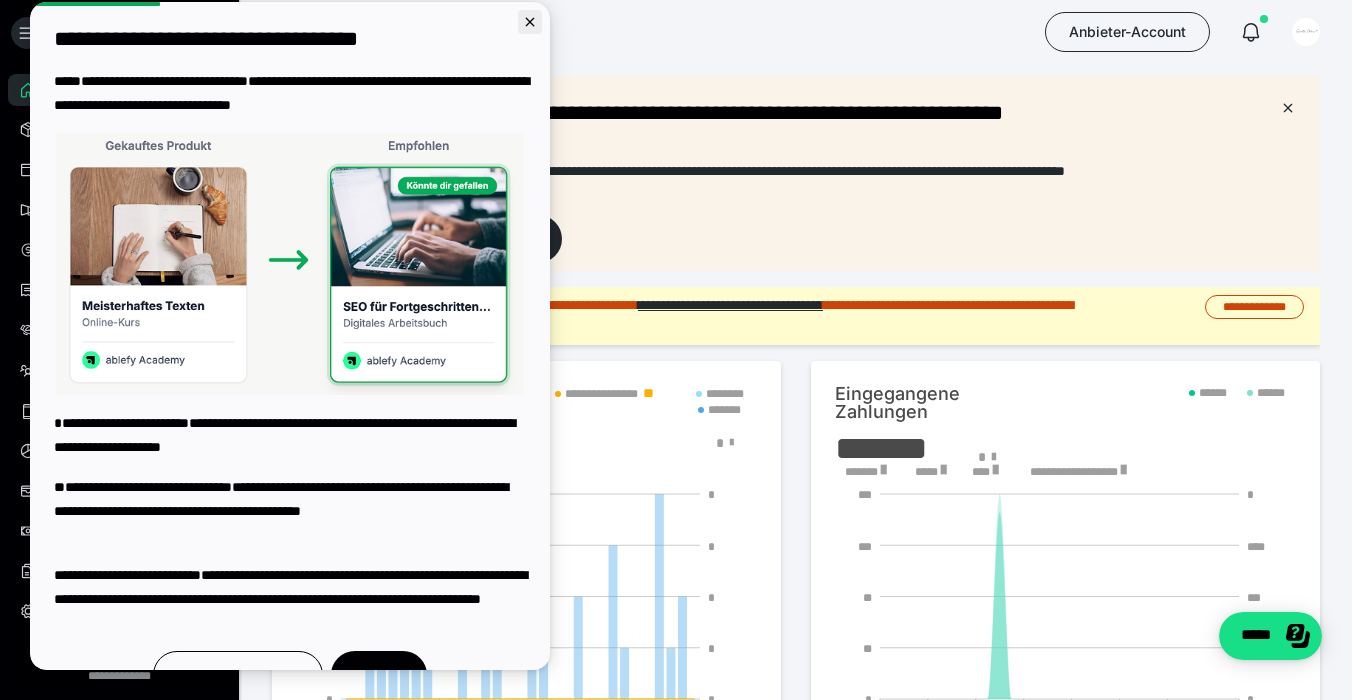 click 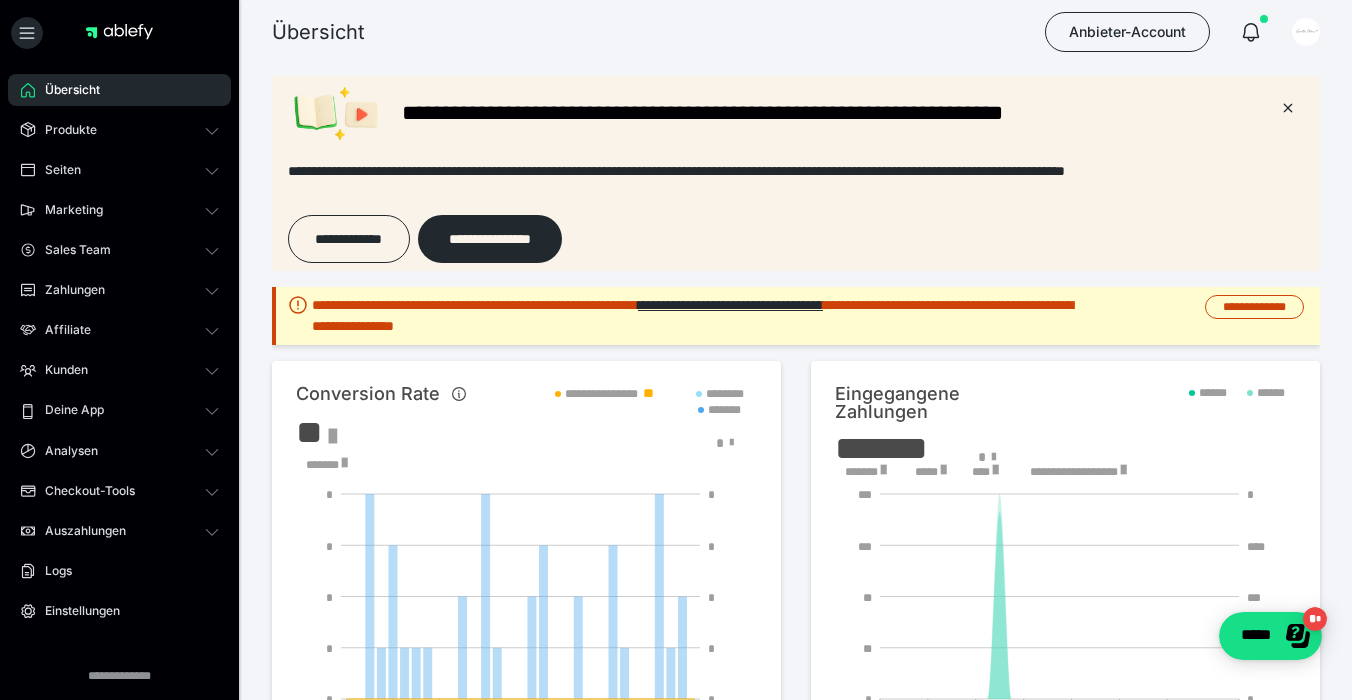 scroll, scrollTop: 0, scrollLeft: 0, axis: both 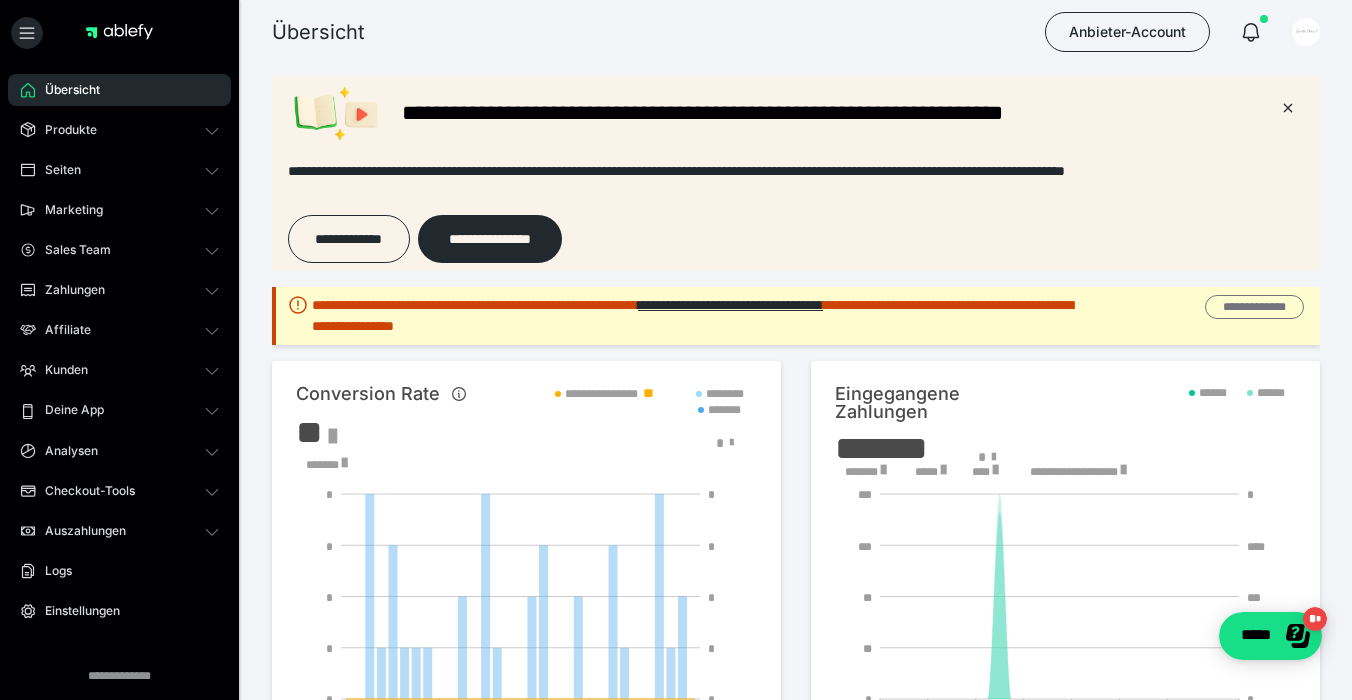 click on "**********" at bounding box center (1254, 307) 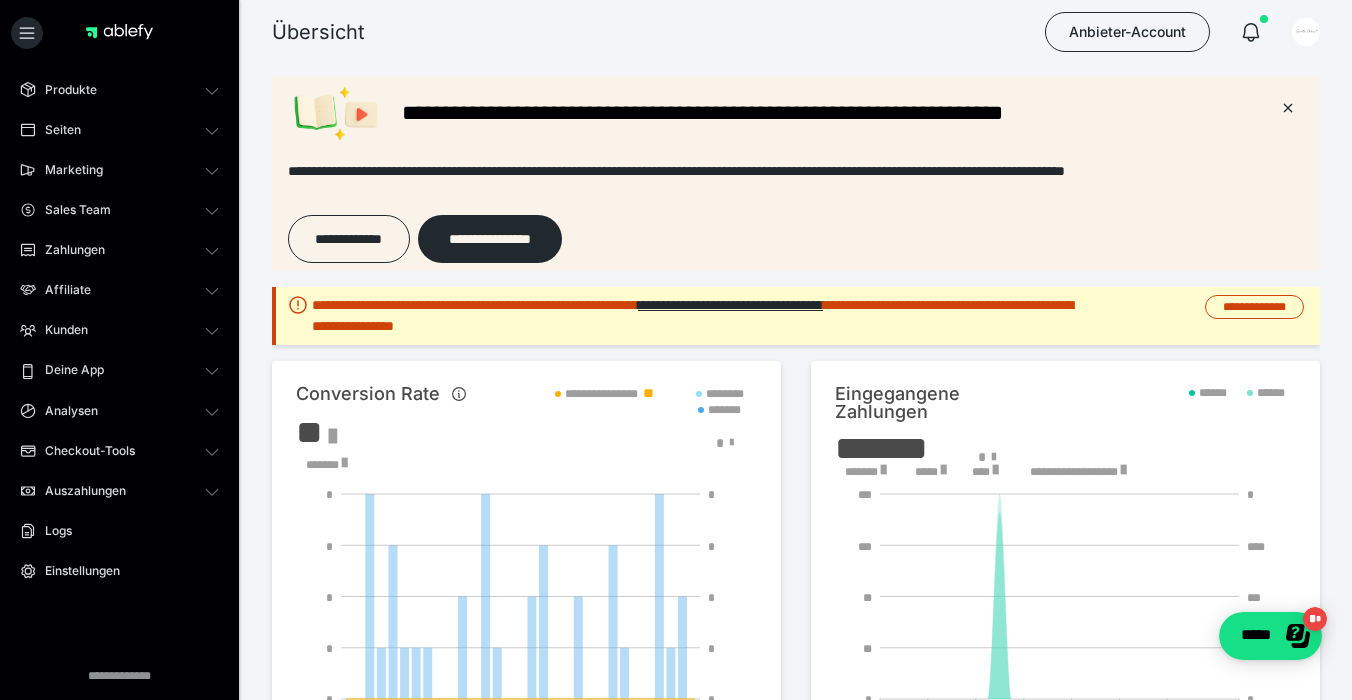 scroll, scrollTop: 39, scrollLeft: 0, axis: vertical 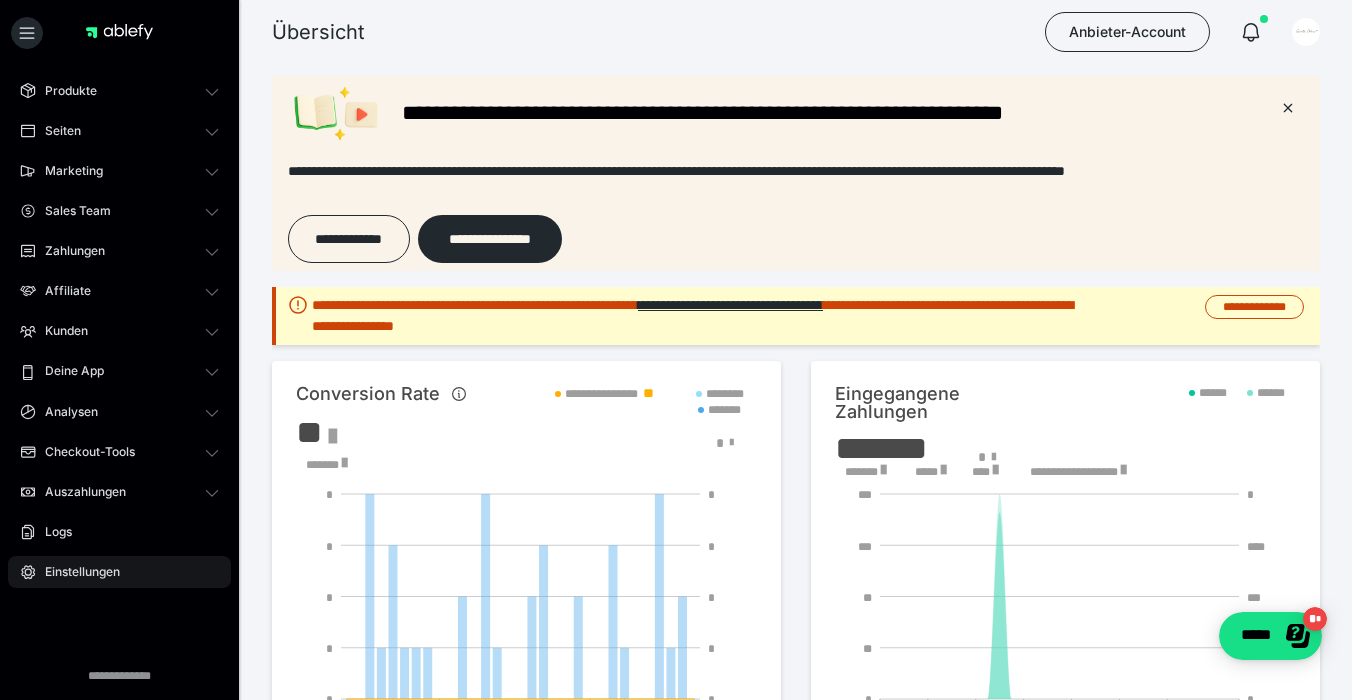 click on "Einstellungen" at bounding box center (75, 572) 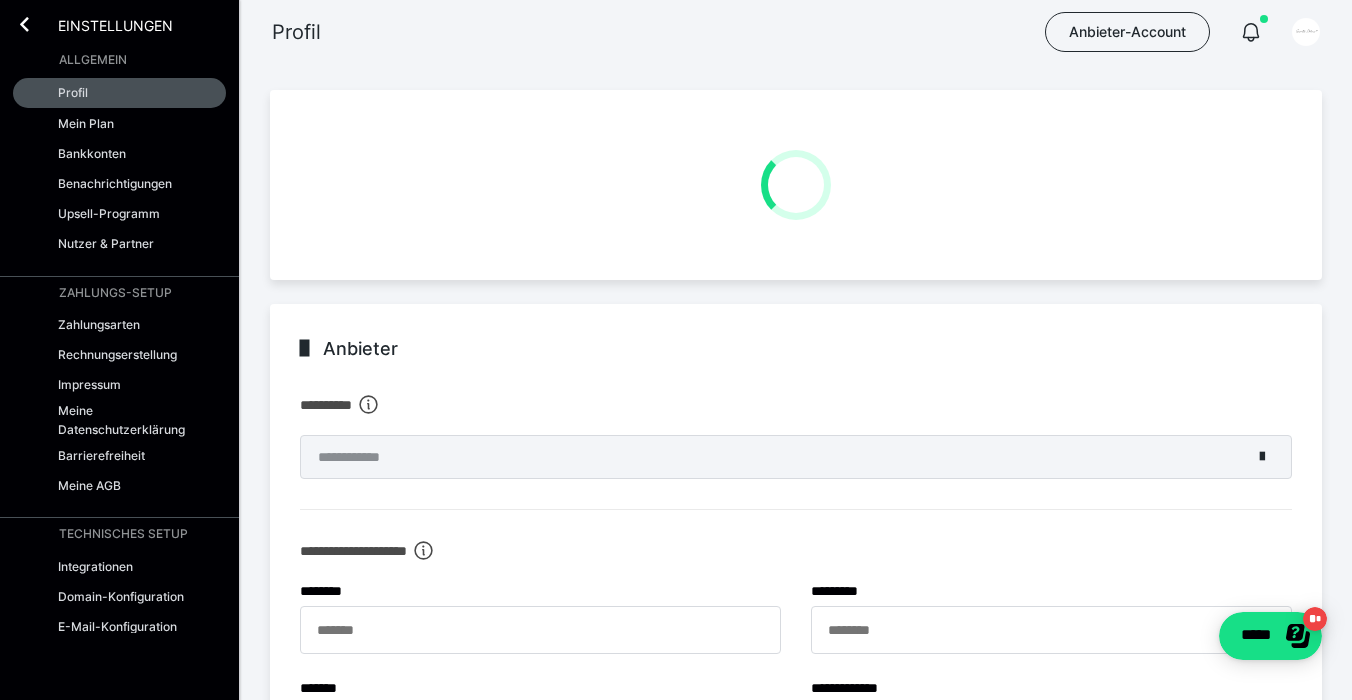 scroll, scrollTop: 0, scrollLeft: 0, axis: both 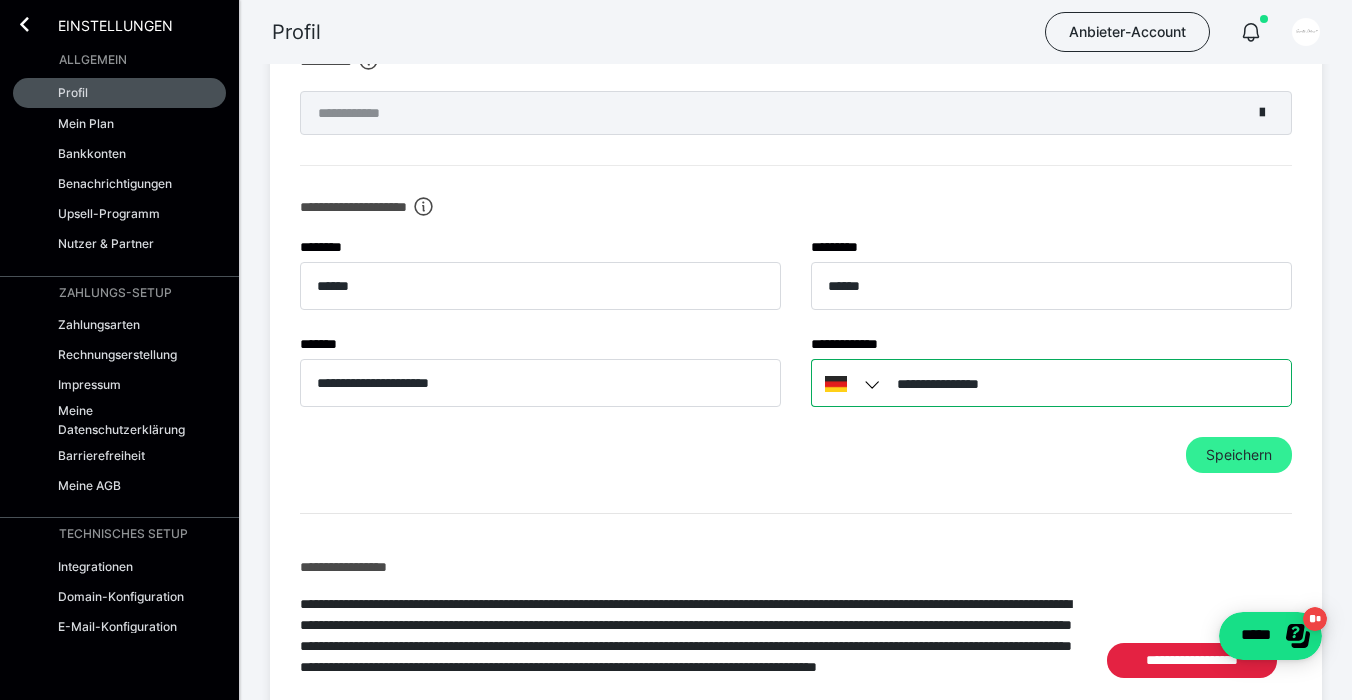 type on "**********" 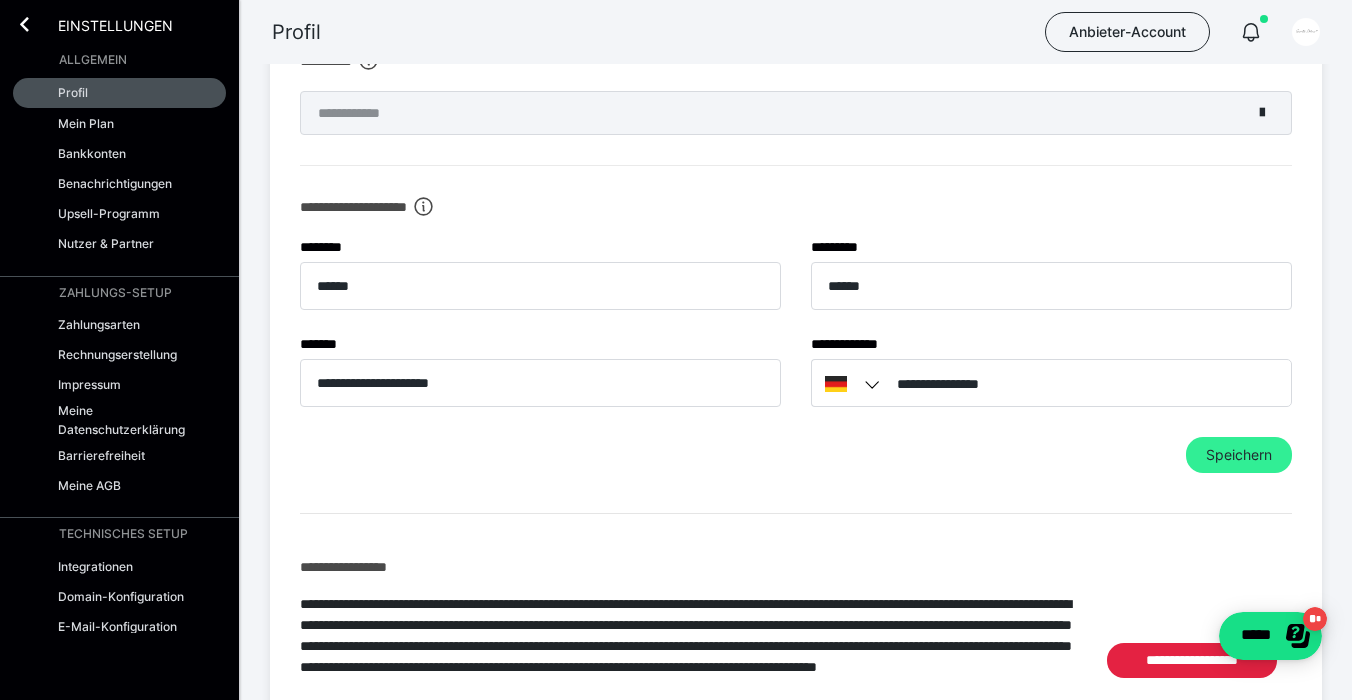click on "Speichern" at bounding box center (1239, 455) 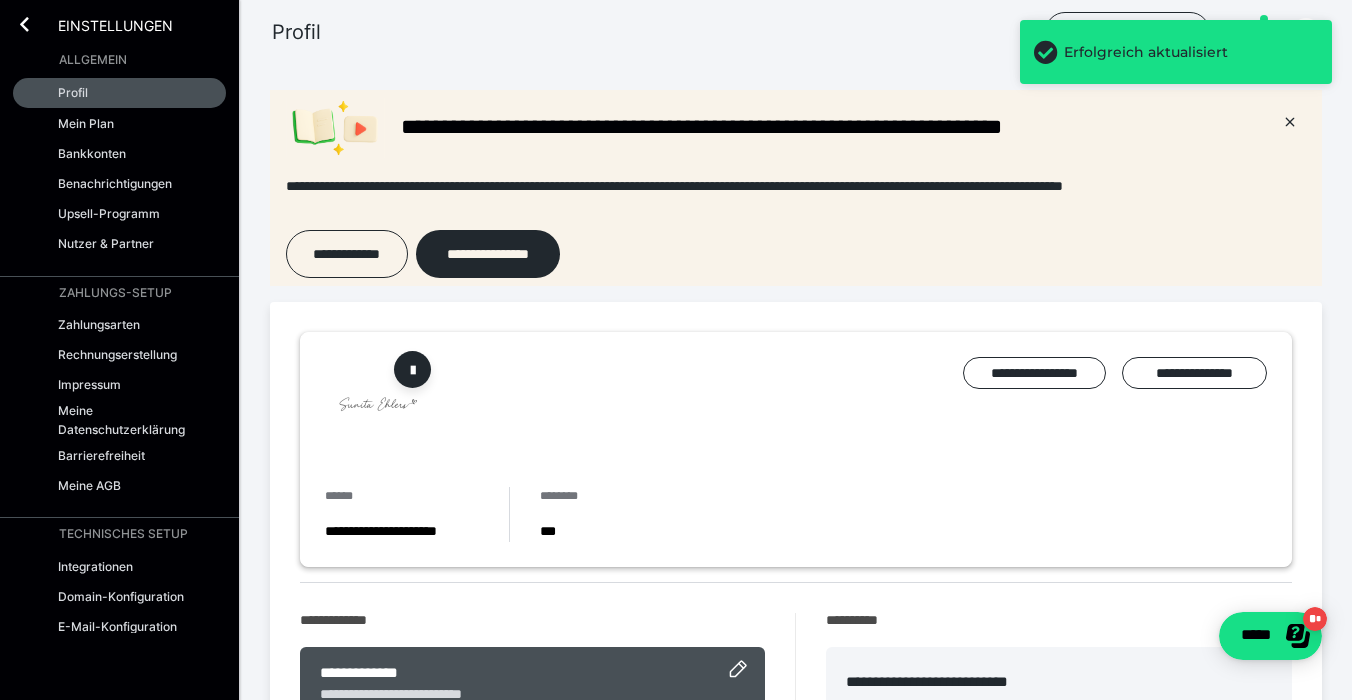 scroll, scrollTop: 0, scrollLeft: 0, axis: both 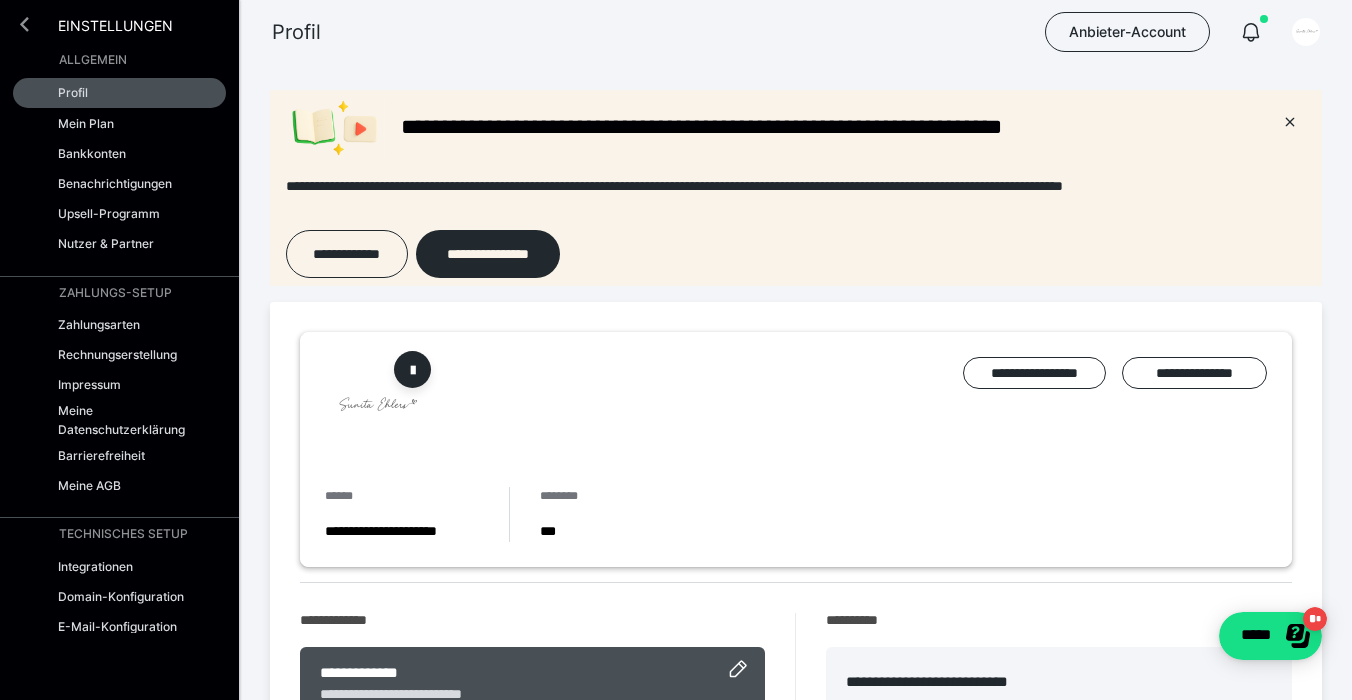 click at bounding box center (24, 24) 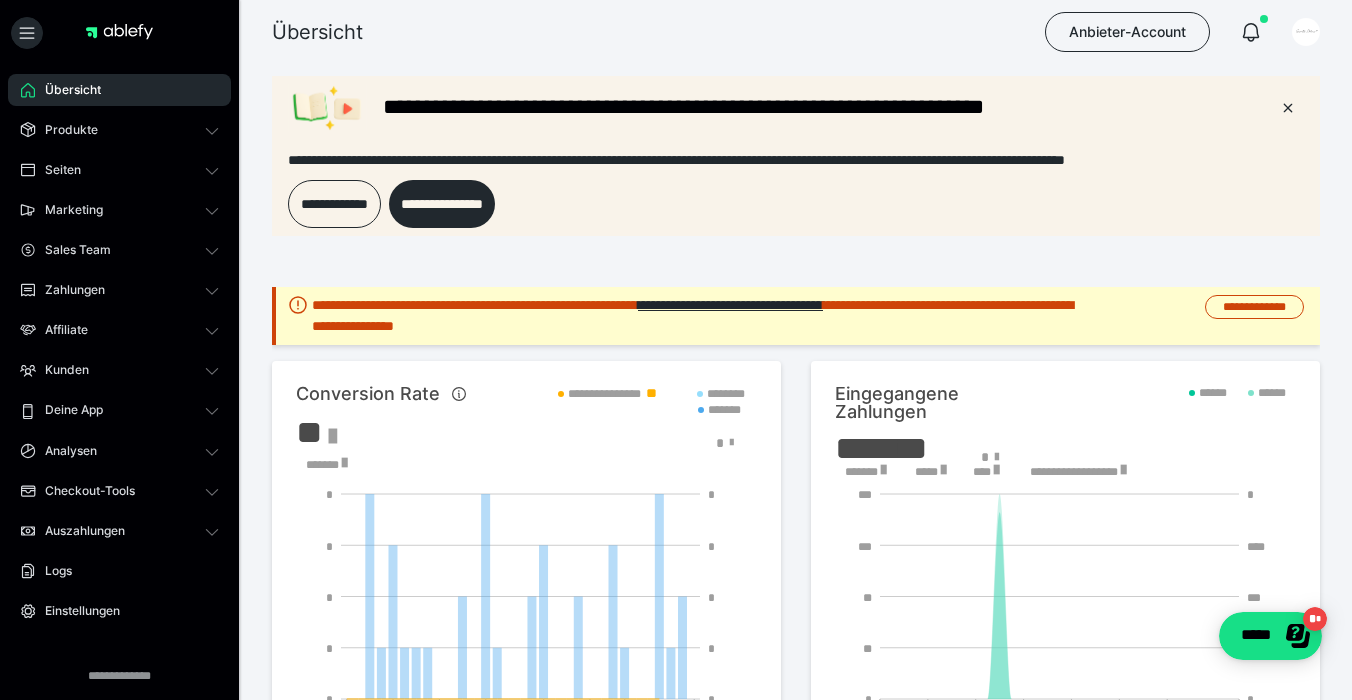 scroll, scrollTop: 0, scrollLeft: 0, axis: both 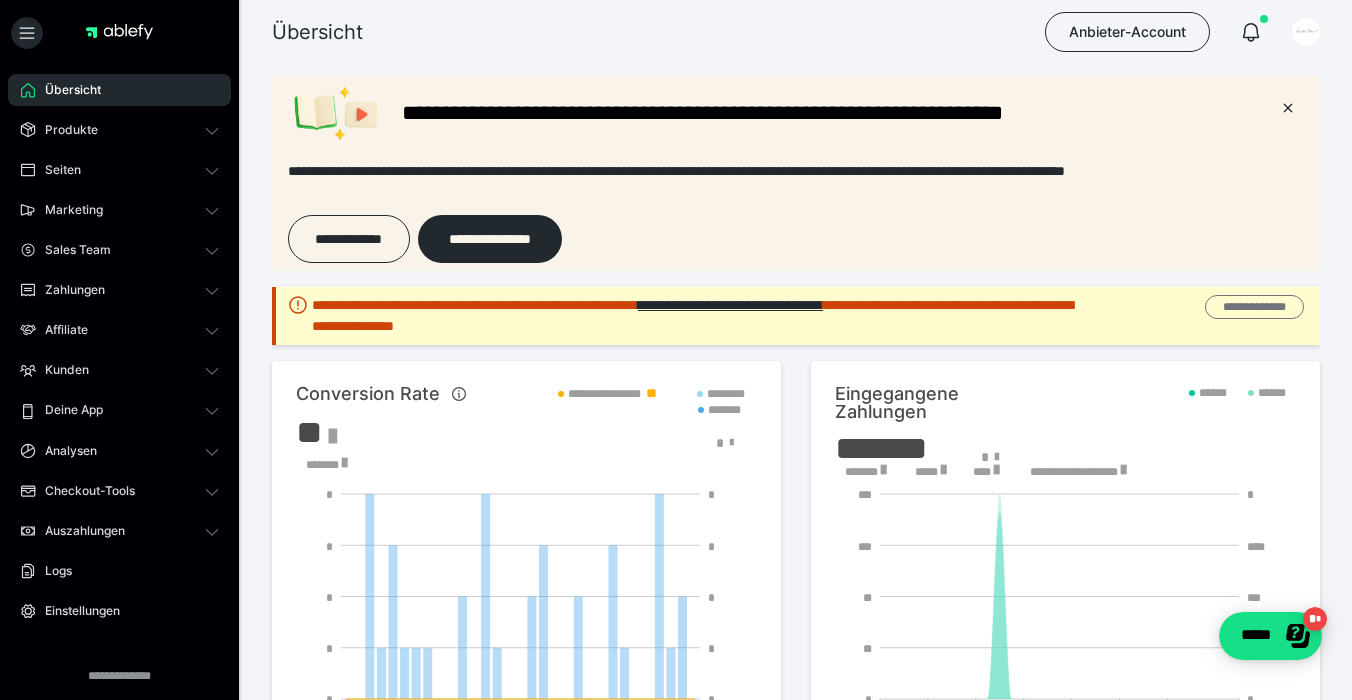 click on "**********" at bounding box center (1254, 307) 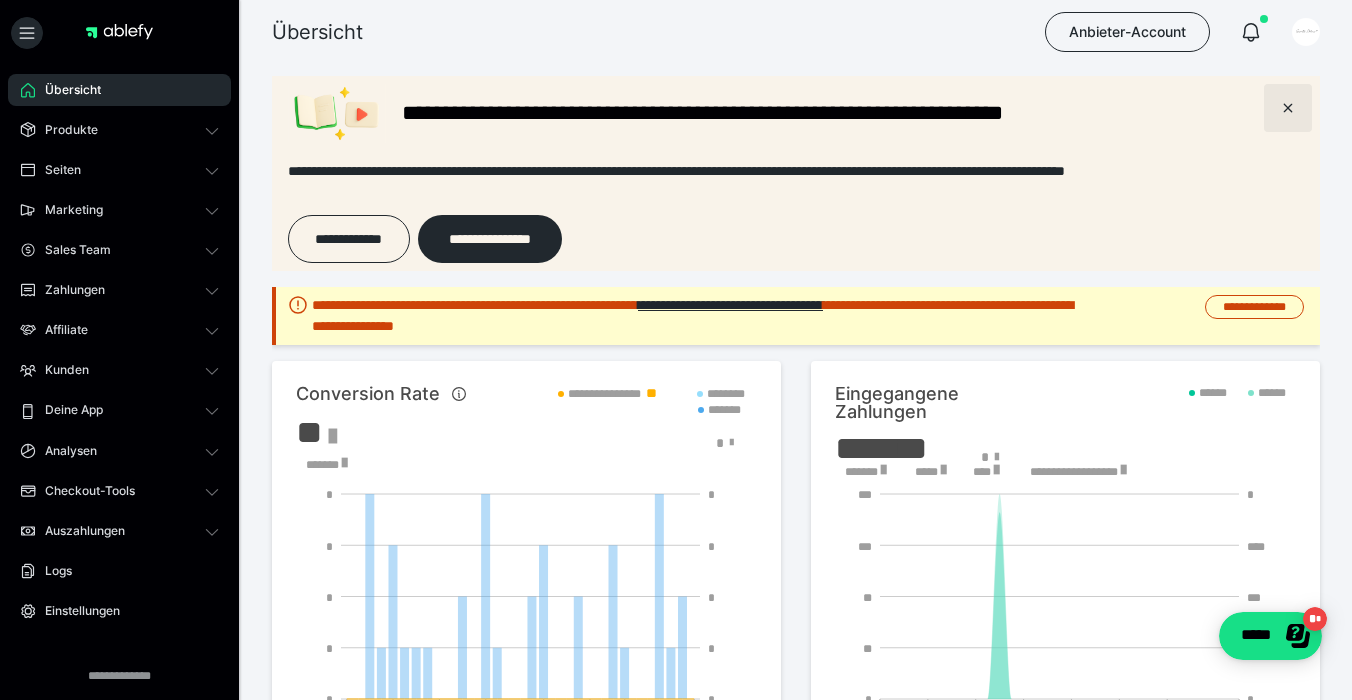 click 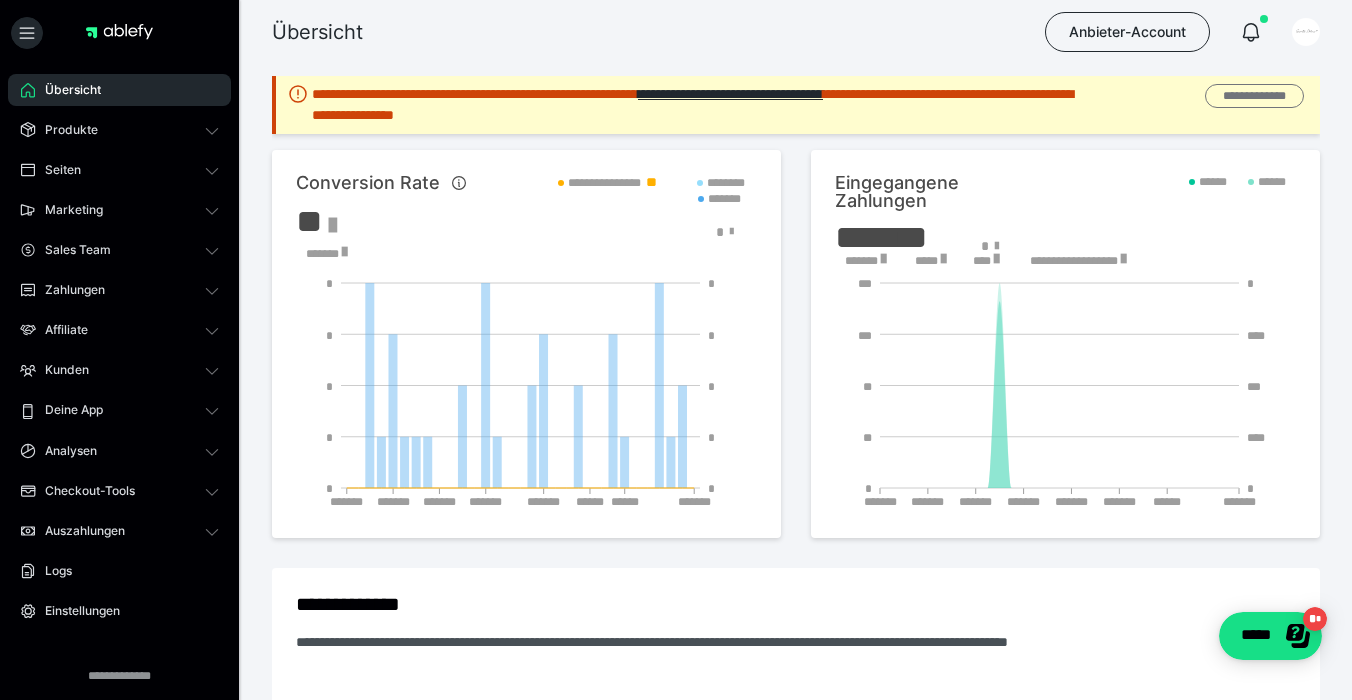 click on "**********" at bounding box center [1254, 96] 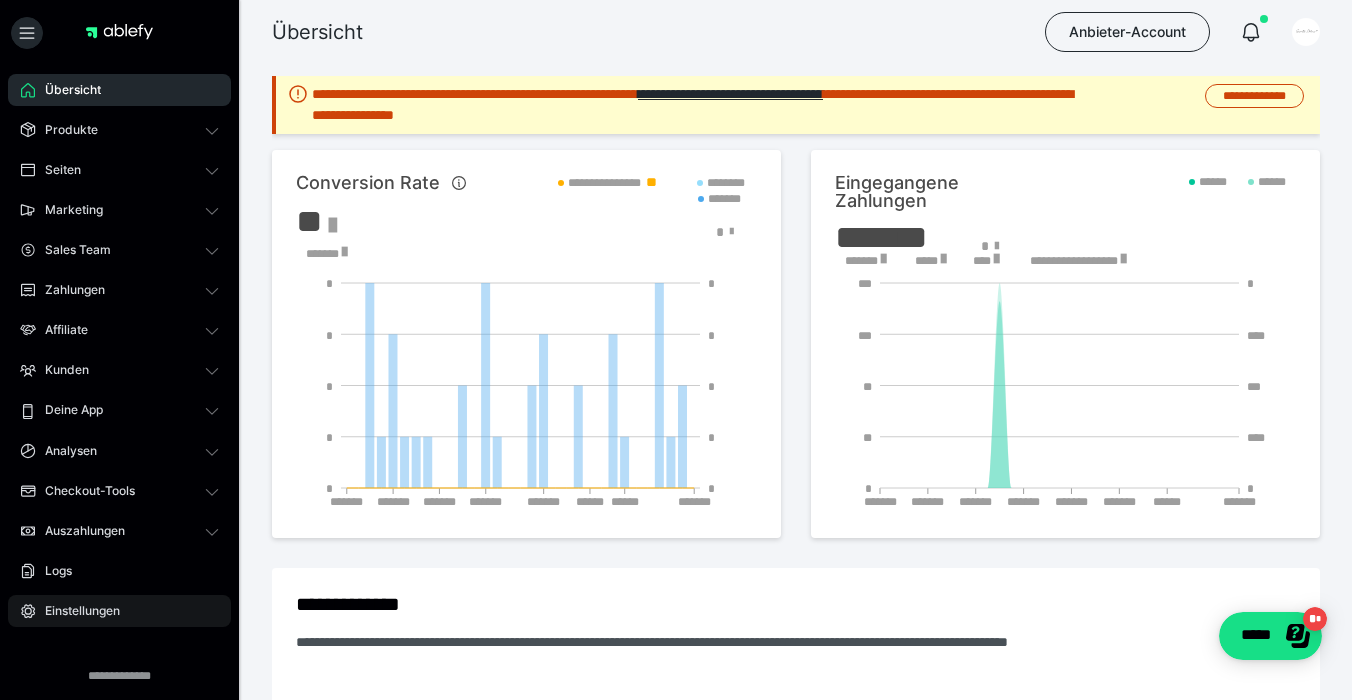 click on "Einstellungen" at bounding box center [75, 611] 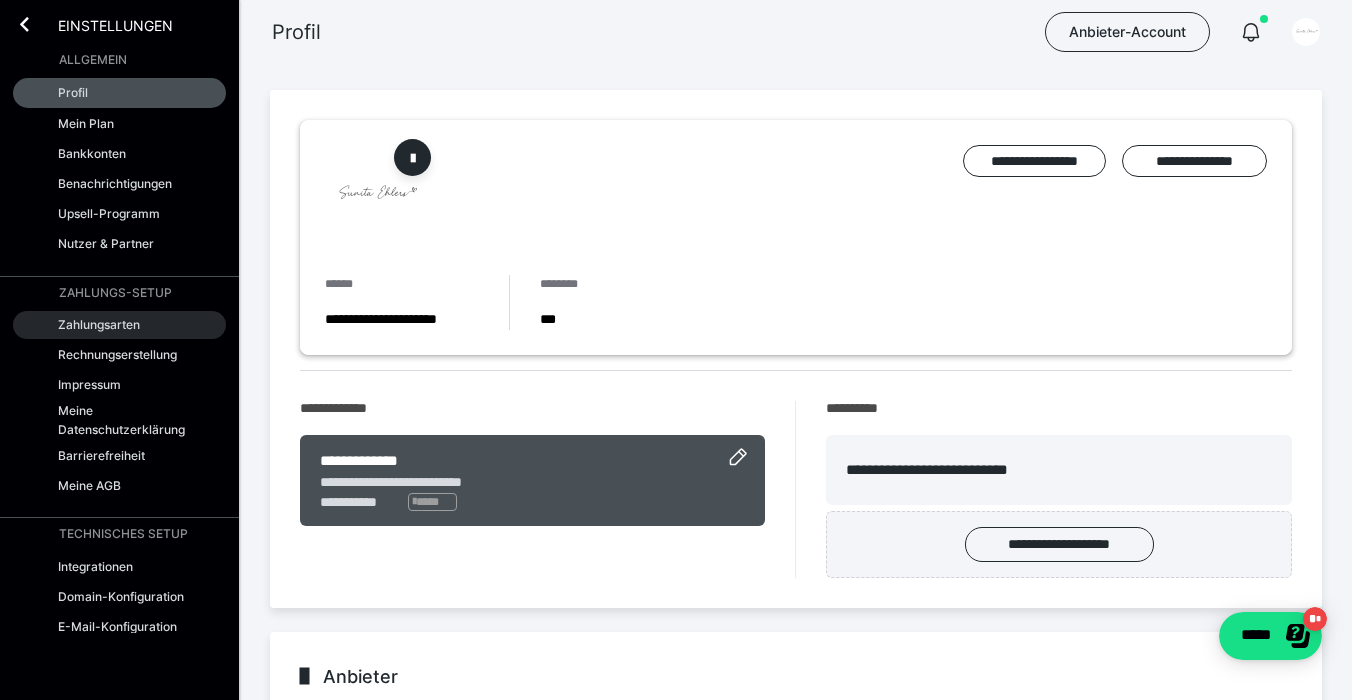 click on "Zahlungsarten" at bounding box center [99, 324] 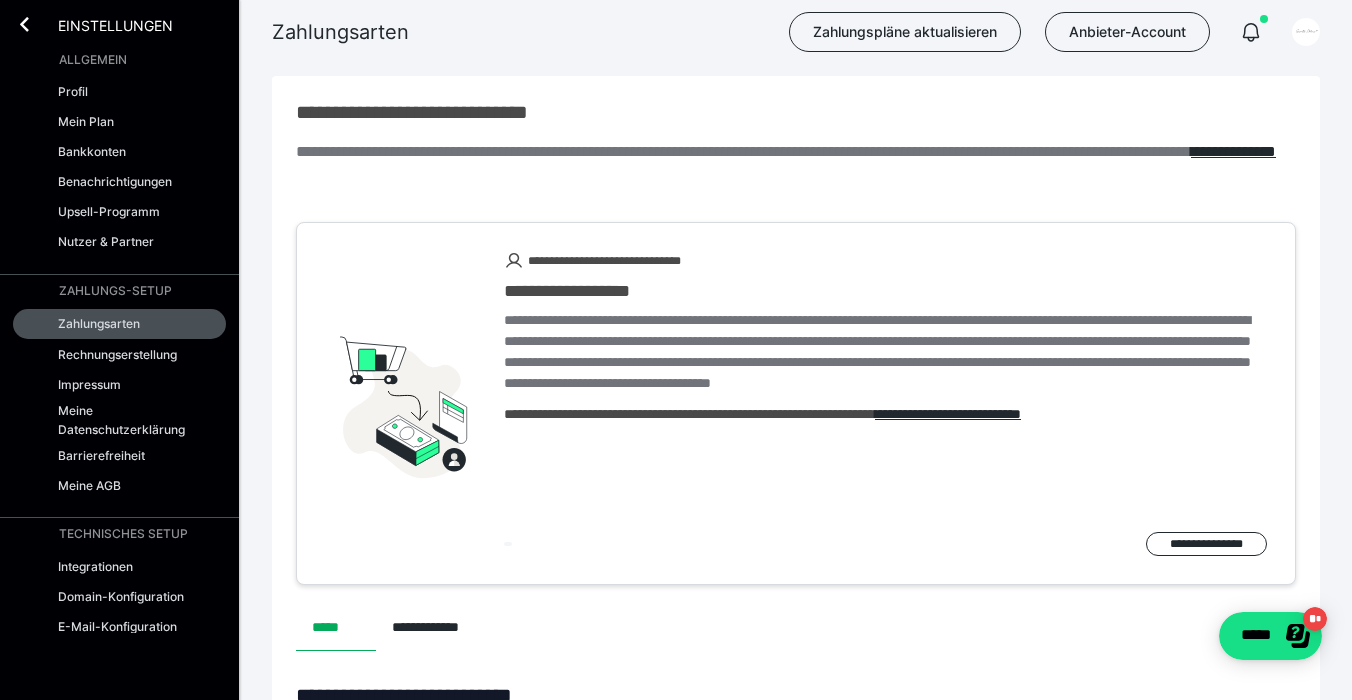 scroll, scrollTop: 0, scrollLeft: 0, axis: both 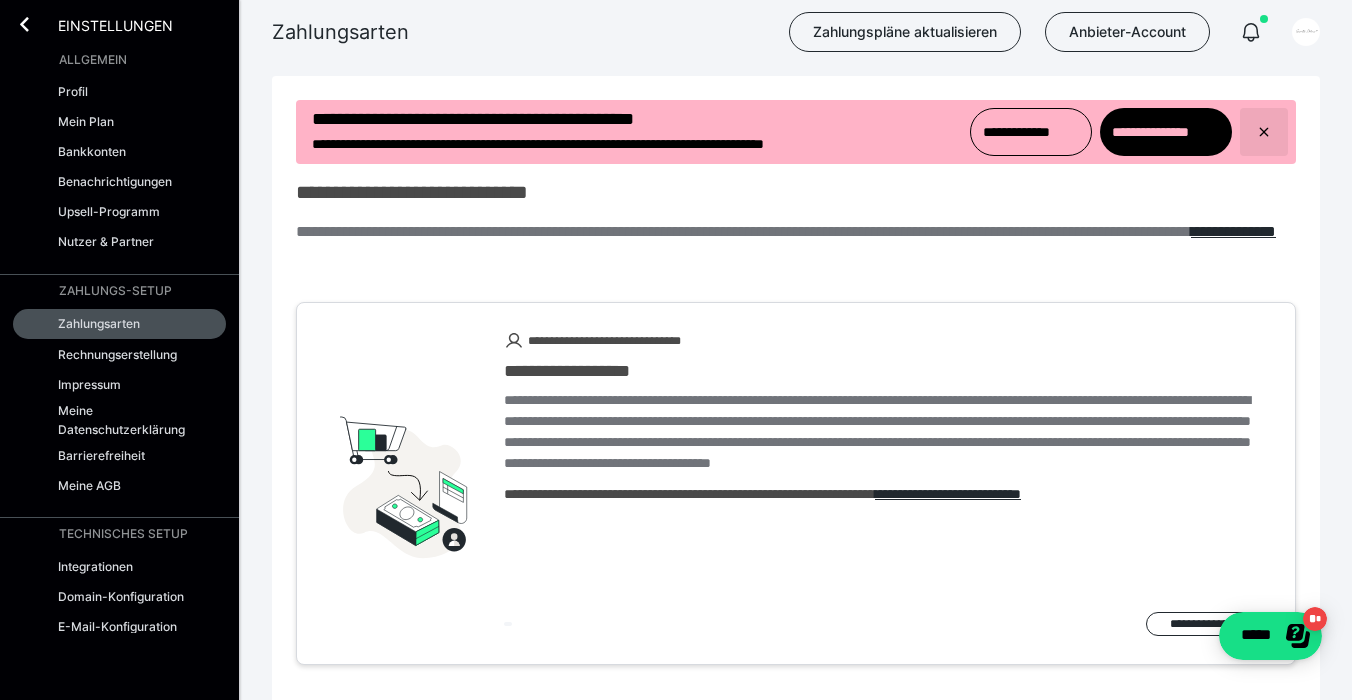 click 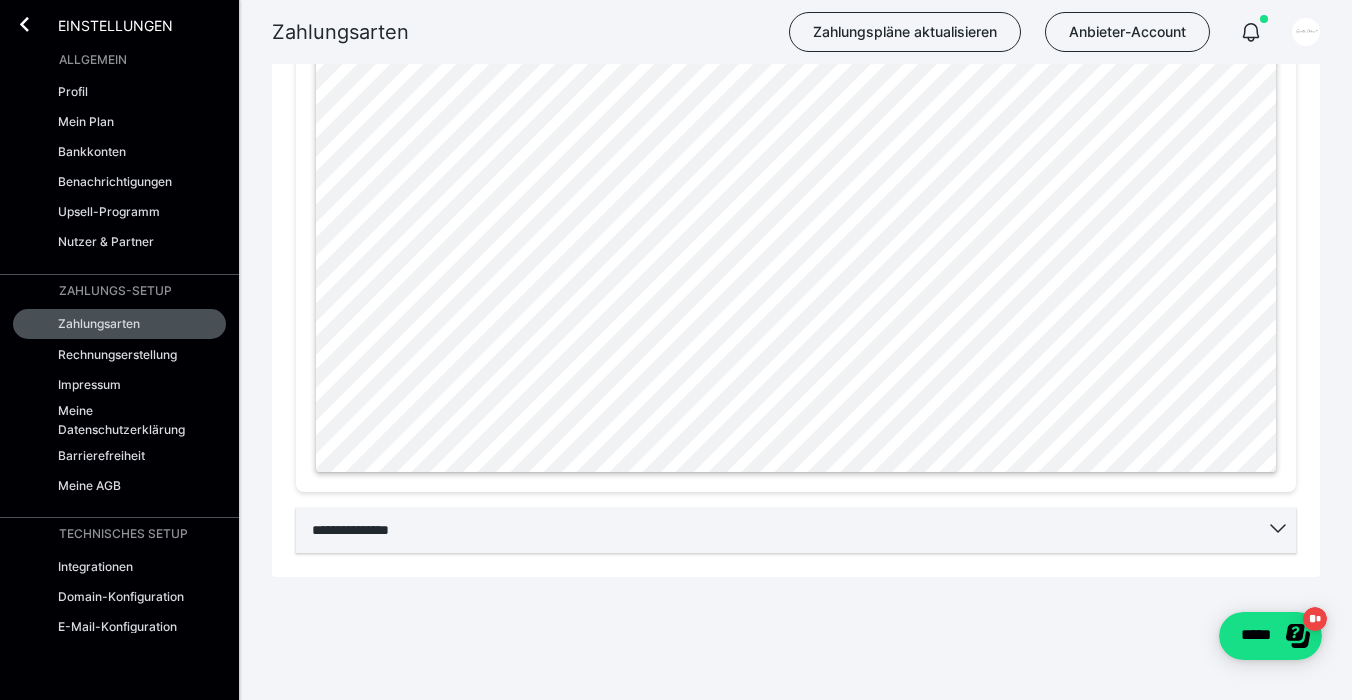 scroll, scrollTop: 1038, scrollLeft: 0, axis: vertical 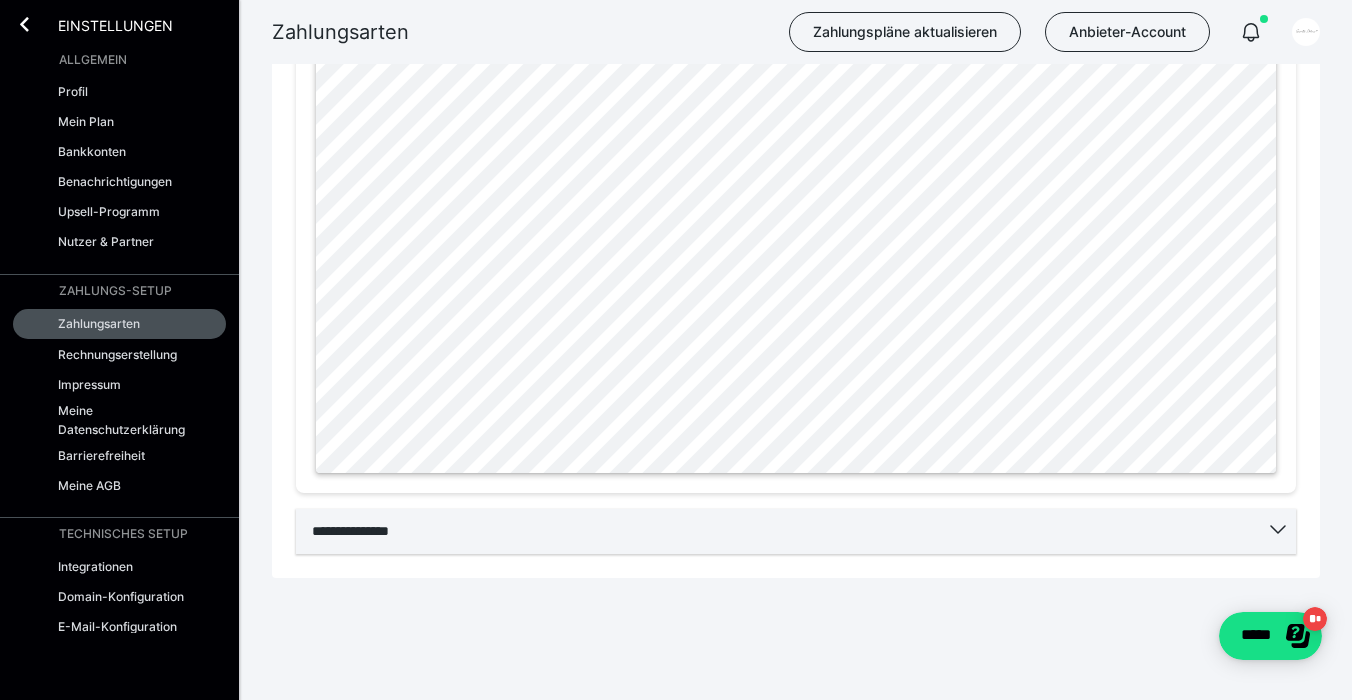 click on "**********" at bounding box center (796, 531) 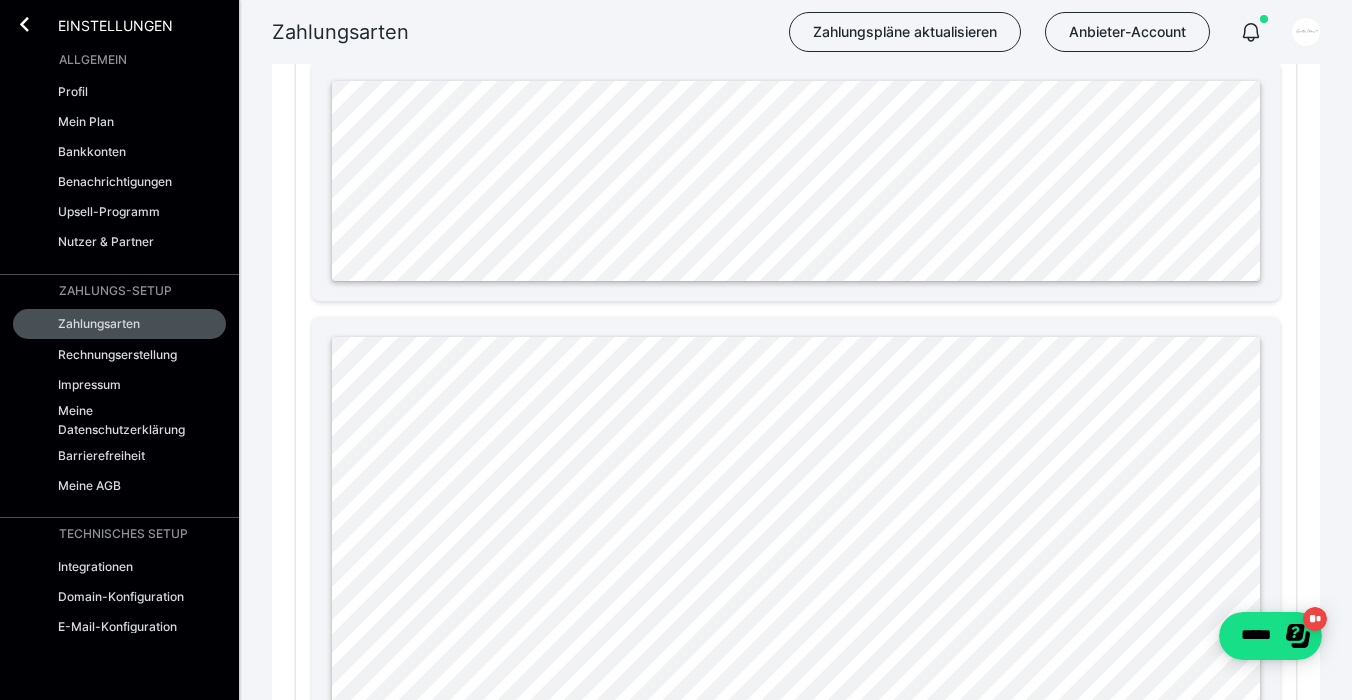 scroll, scrollTop: 1903, scrollLeft: 0, axis: vertical 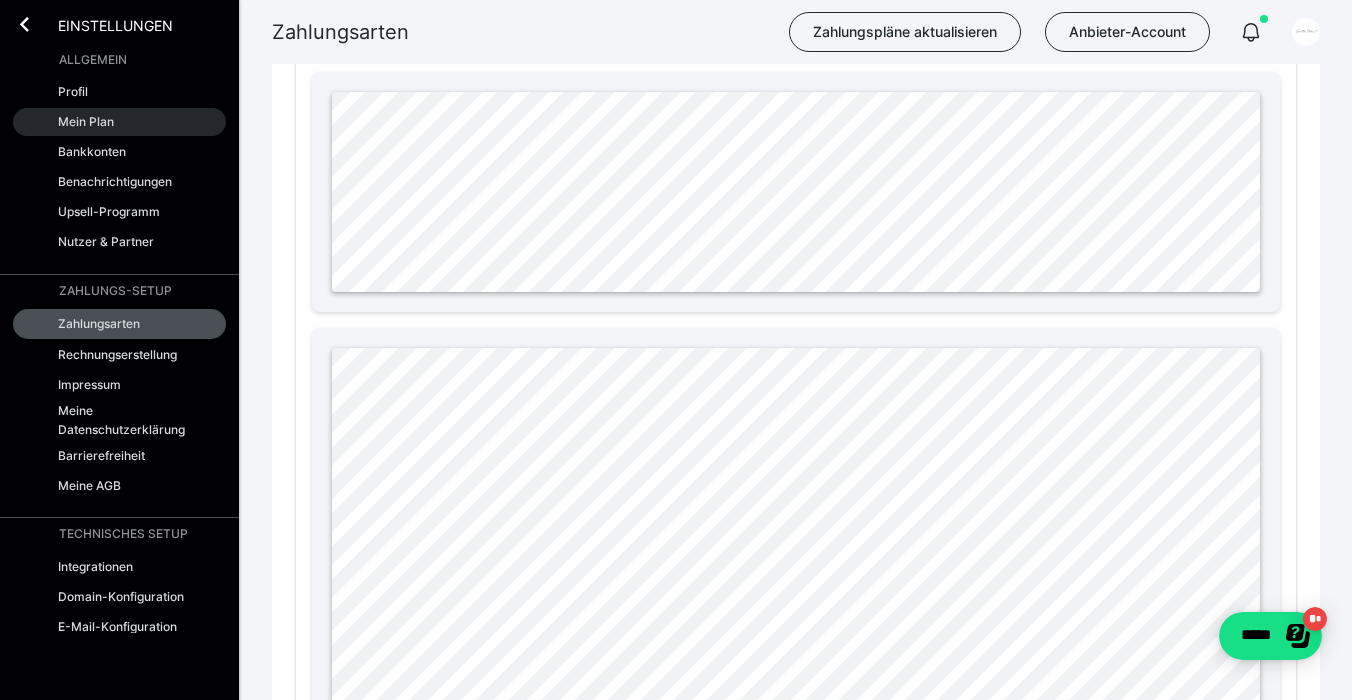 click on "Mein Plan" at bounding box center (86, 121) 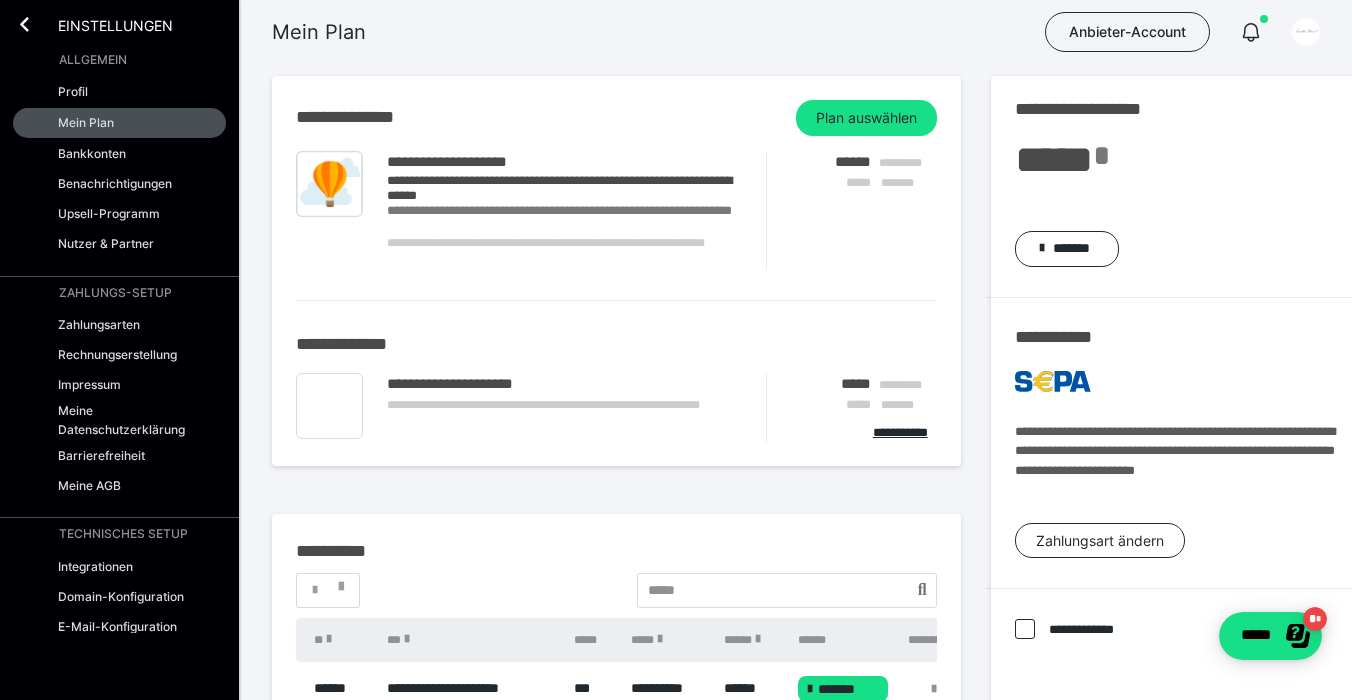 scroll, scrollTop: 0, scrollLeft: 0, axis: both 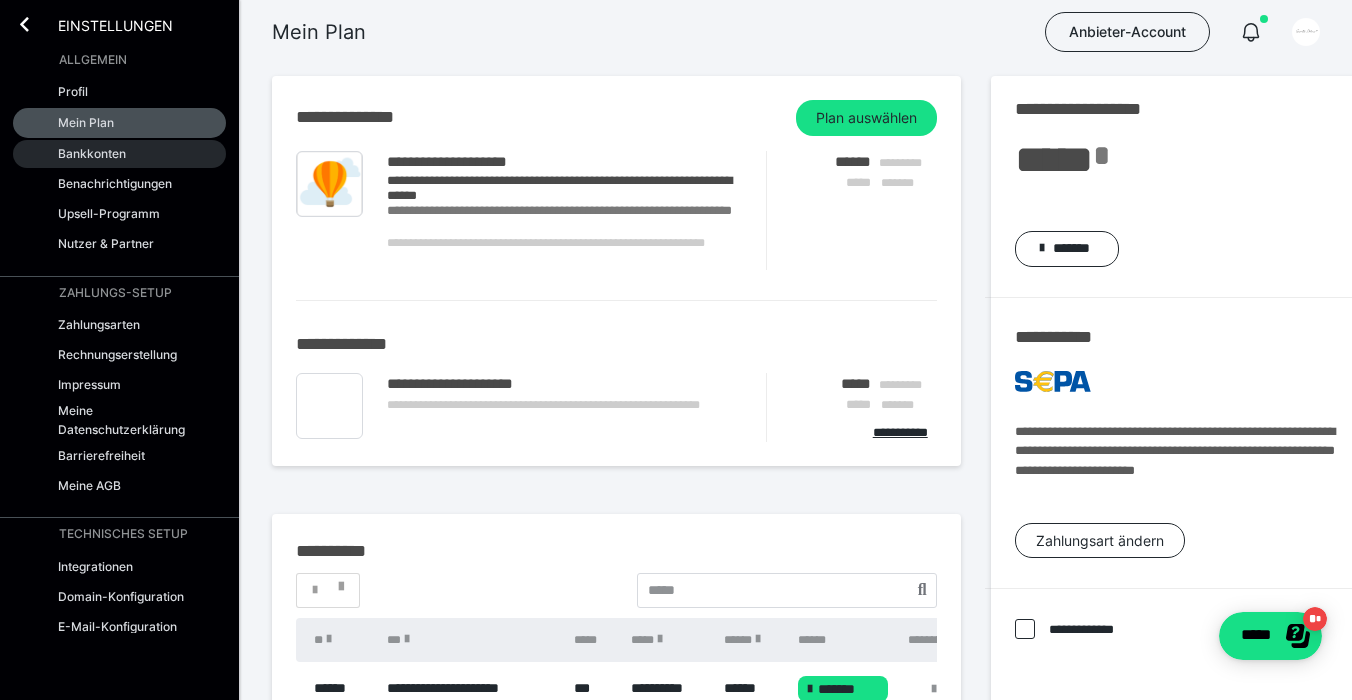 click on "Bankkonten" at bounding box center (92, 153) 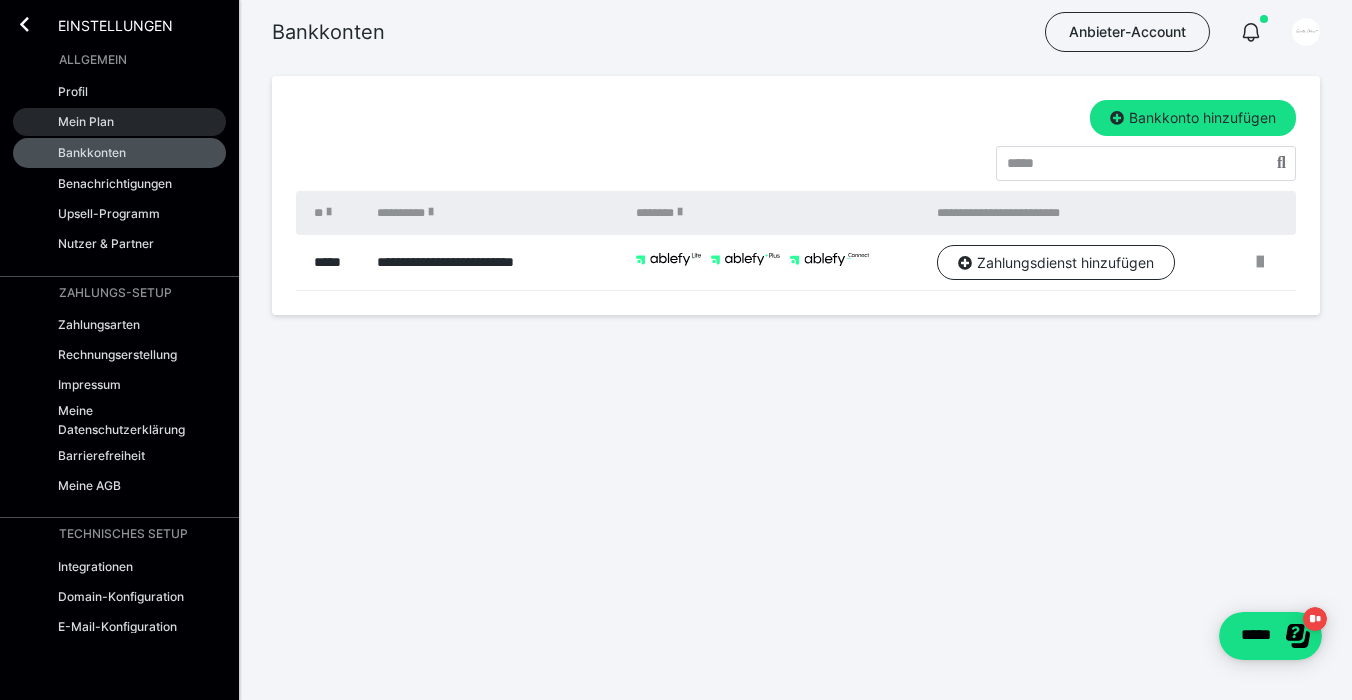 click on "Mein Plan" at bounding box center [86, 121] 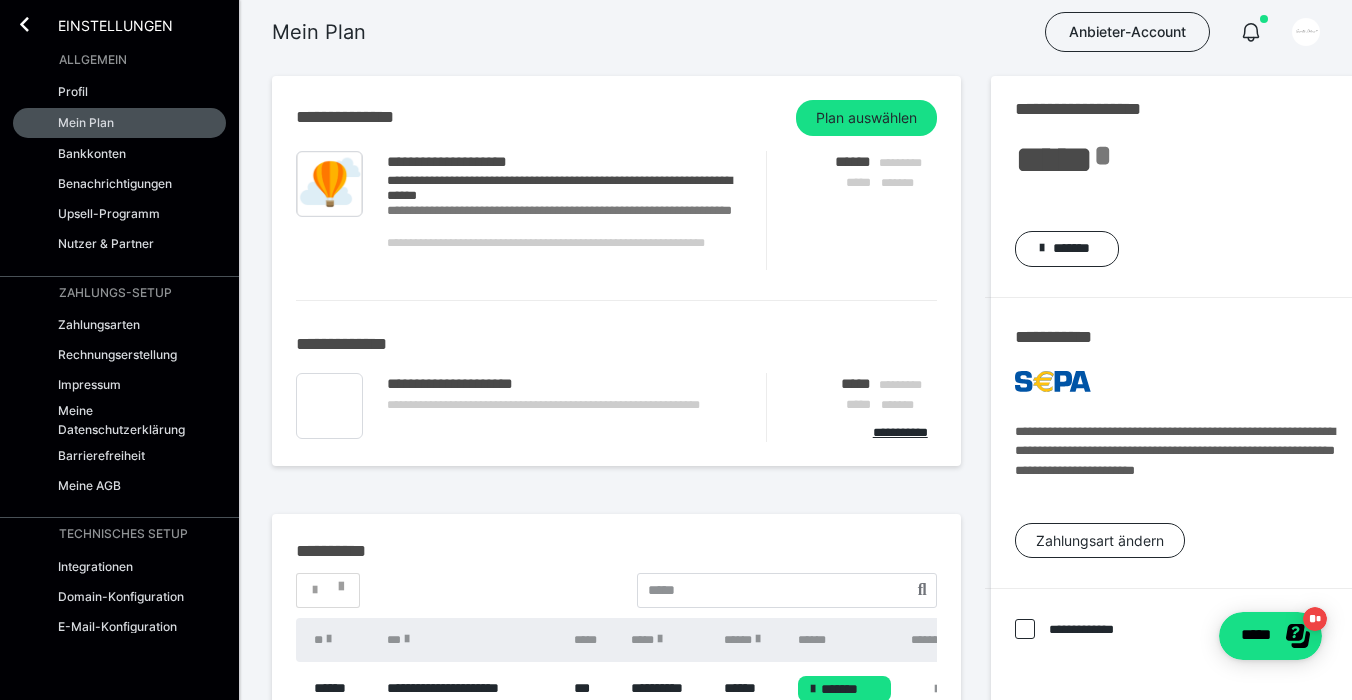 click on "**********" at bounding box center (564, 218) 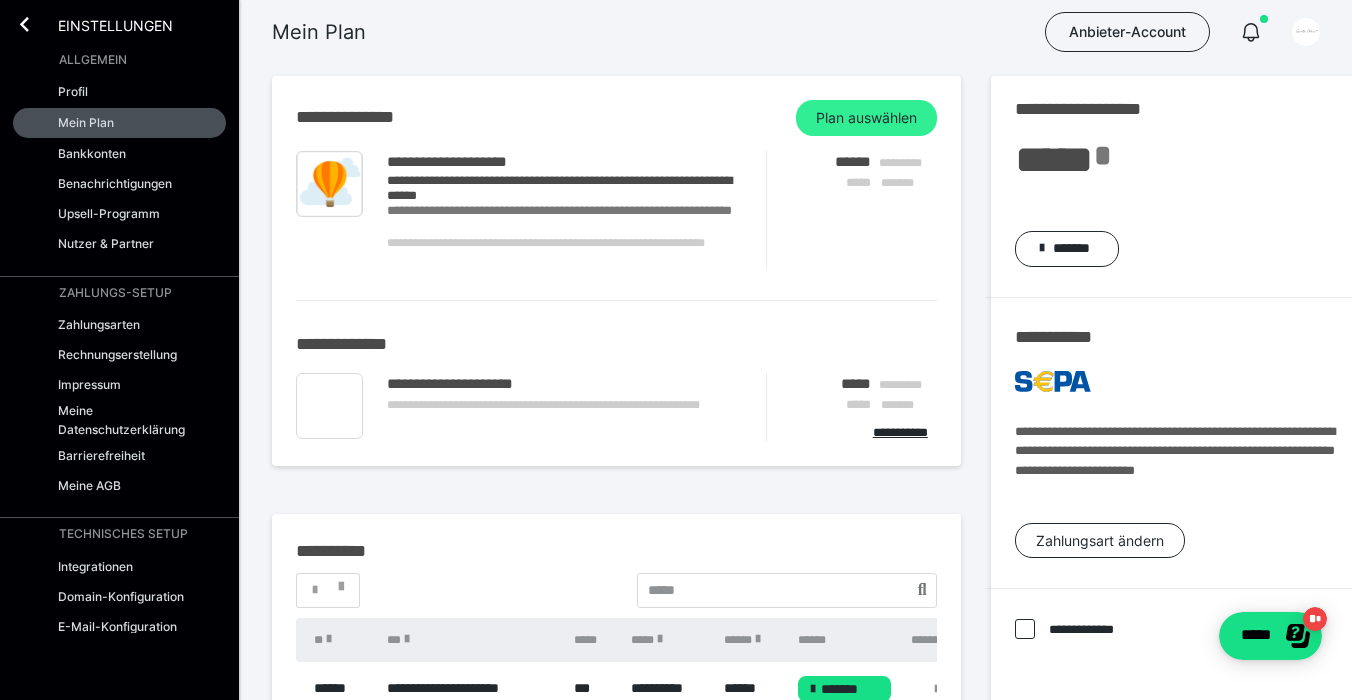 click on "Plan auswählen" at bounding box center (866, 118) 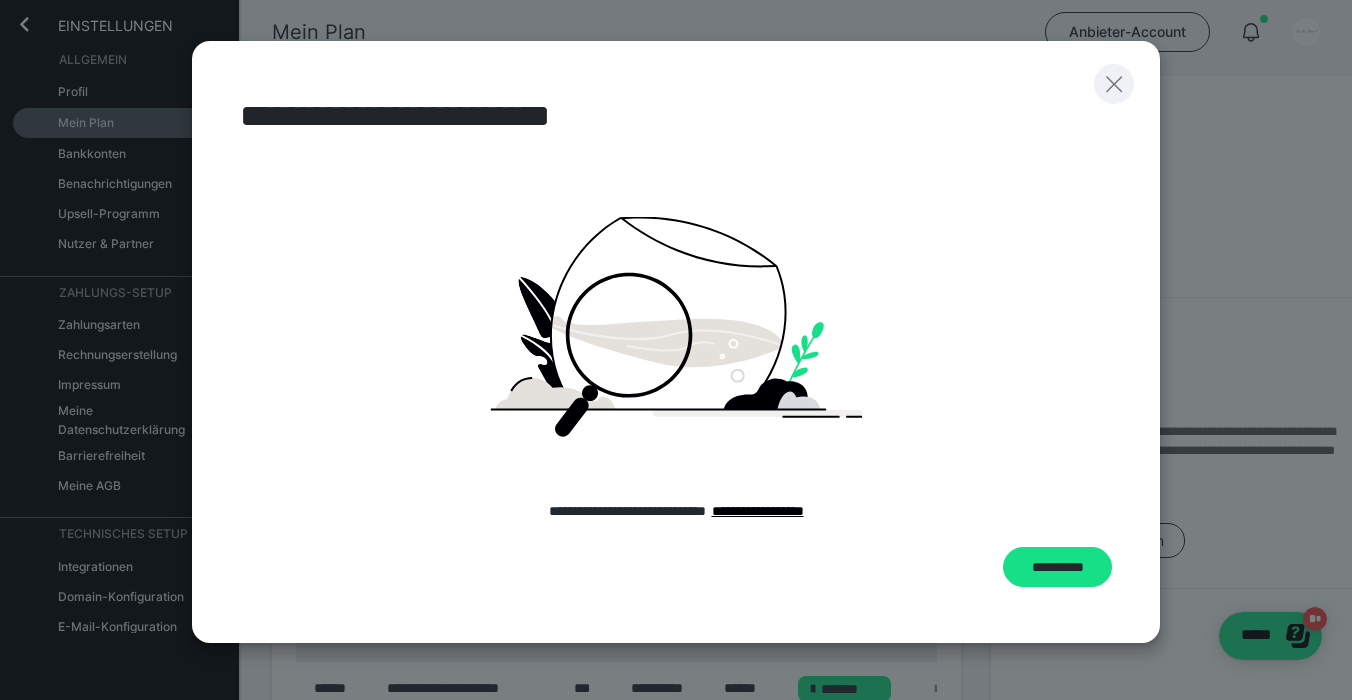 click 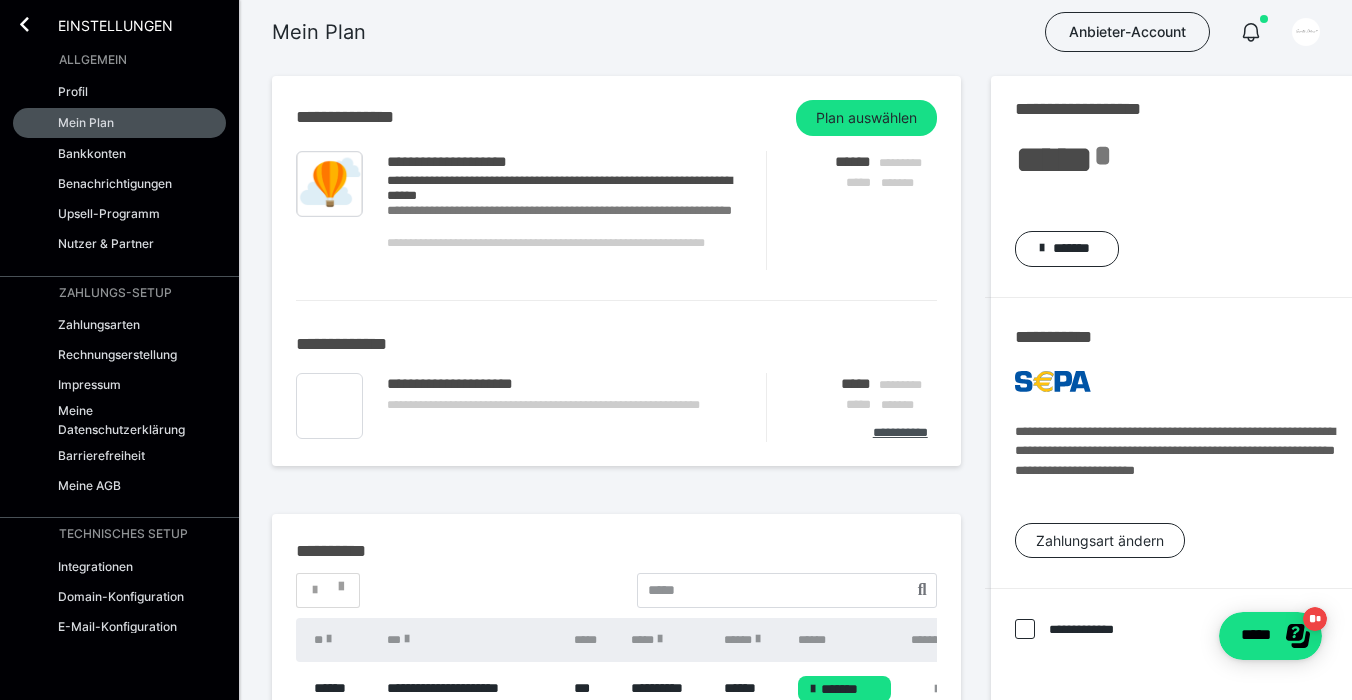scroll, scrollTop: 0, scrollLeft: 0, axis: both 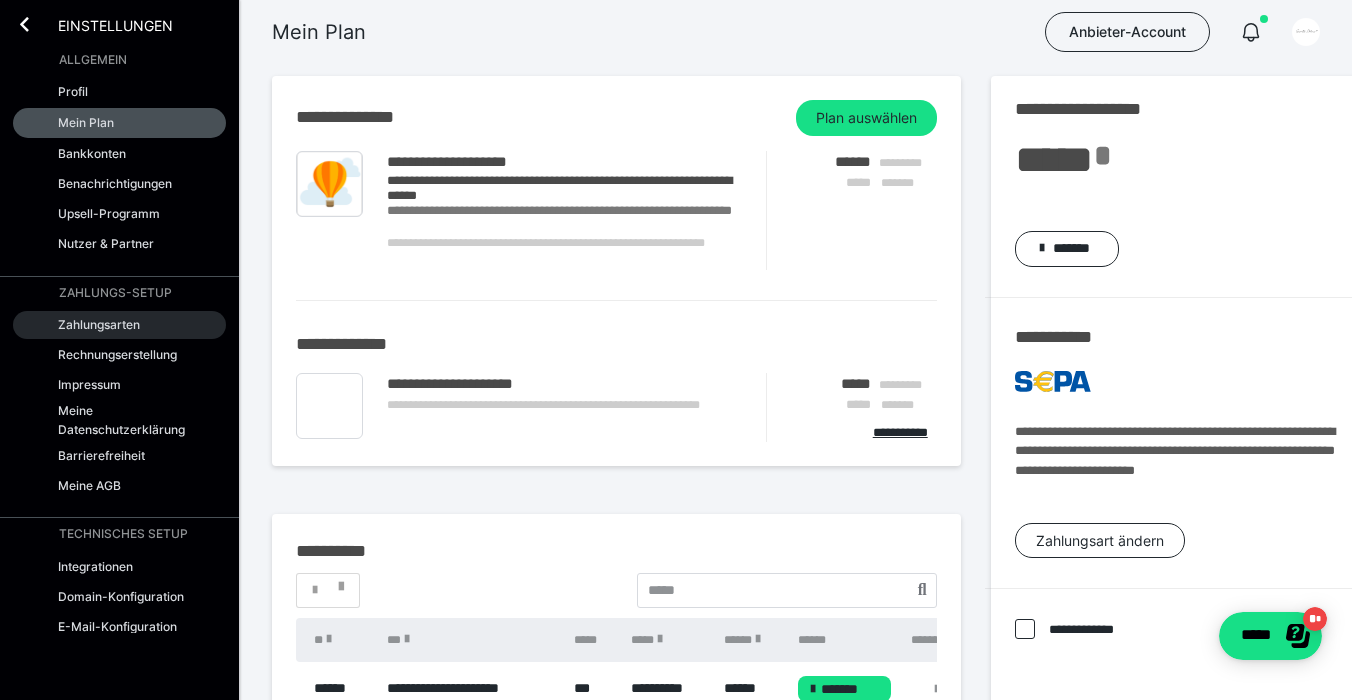 click on "Zahlungsarten" at bounding box center [99, 324] 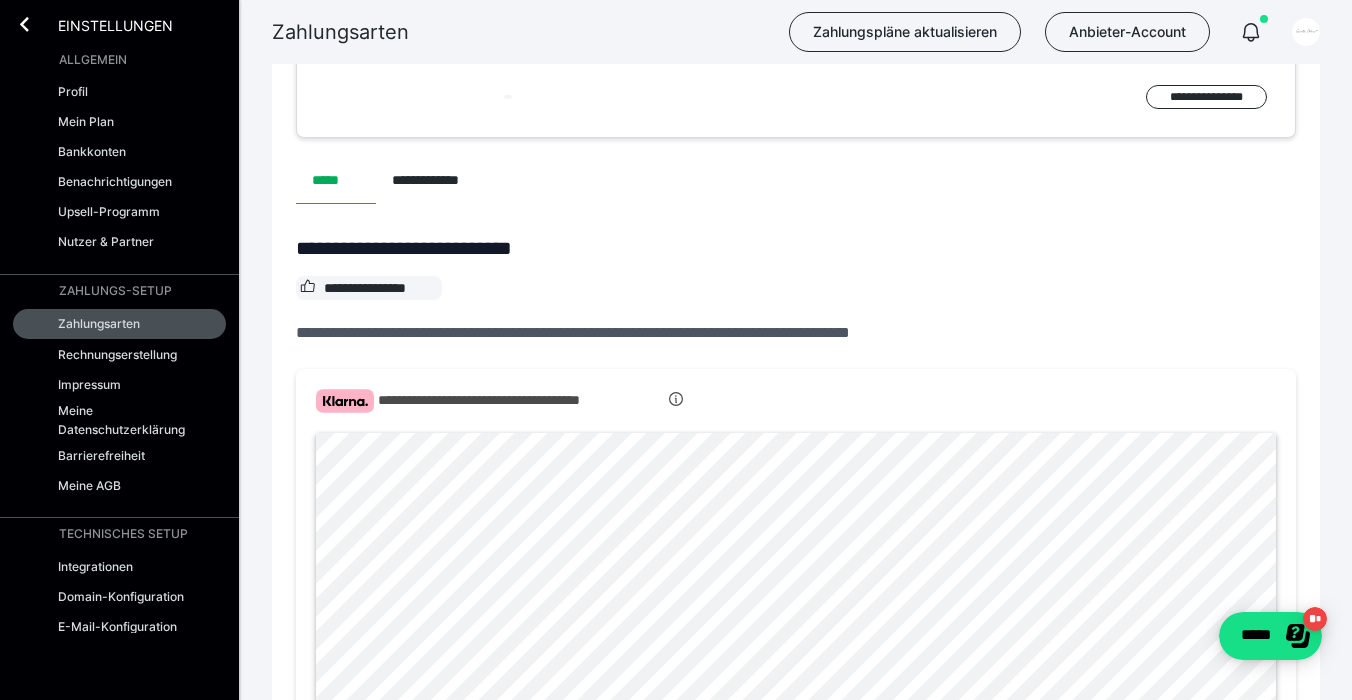 scroll, scrollTop: 442, scrollLeft: 0, axis: vertical 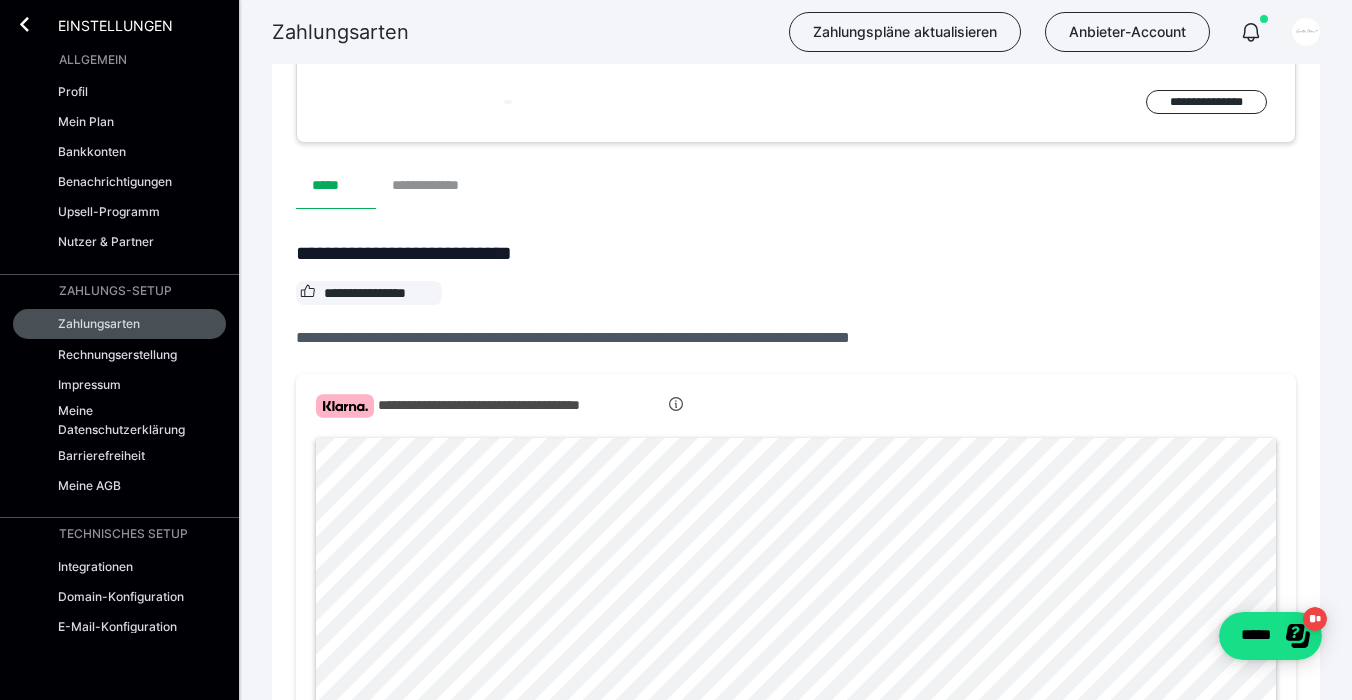 click on "**********" at bounding box center (437, 185) 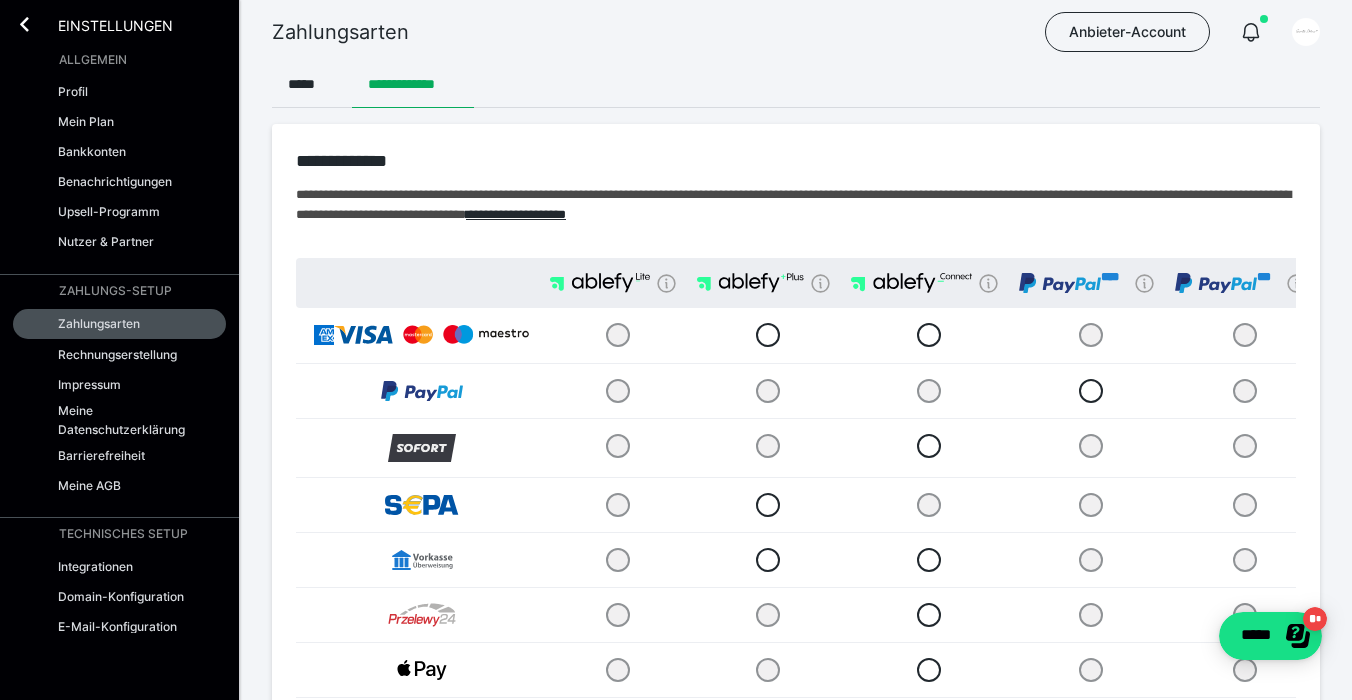 scroll, scrollTop: 0, scrollLeft: 0, axis: both 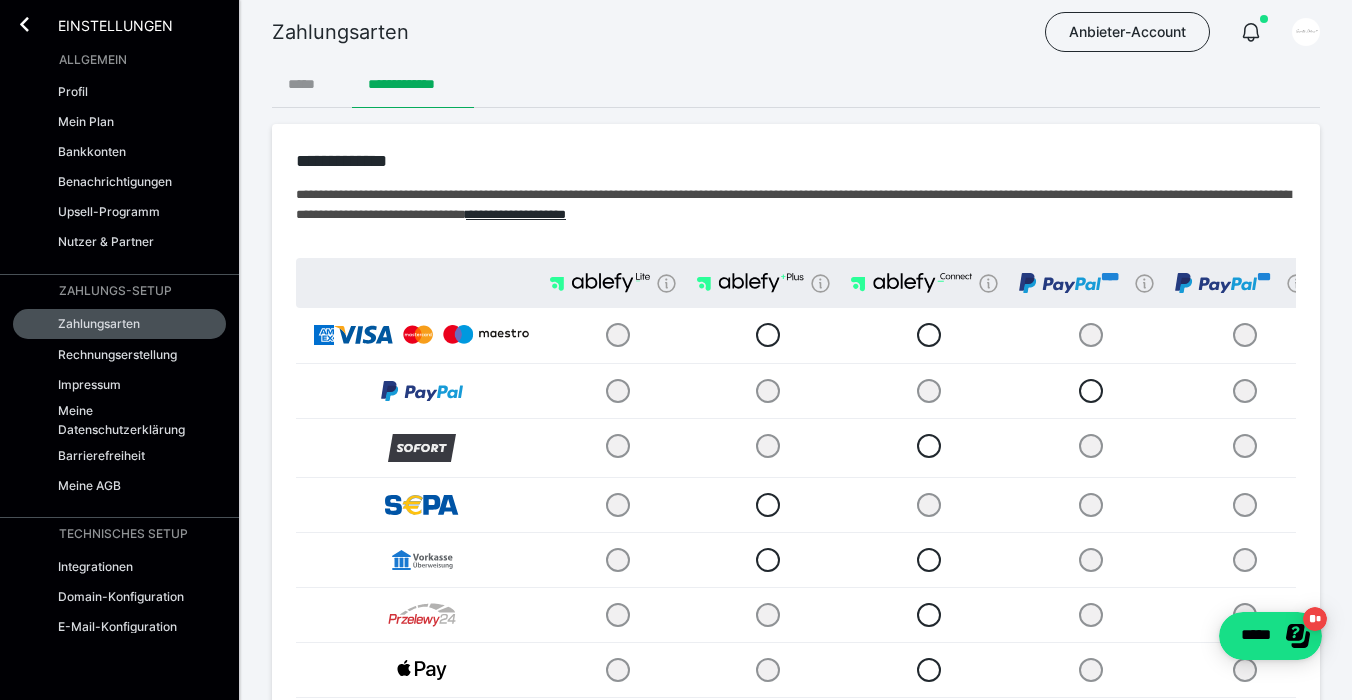 click on "*****" at bounding box center [312, 84] 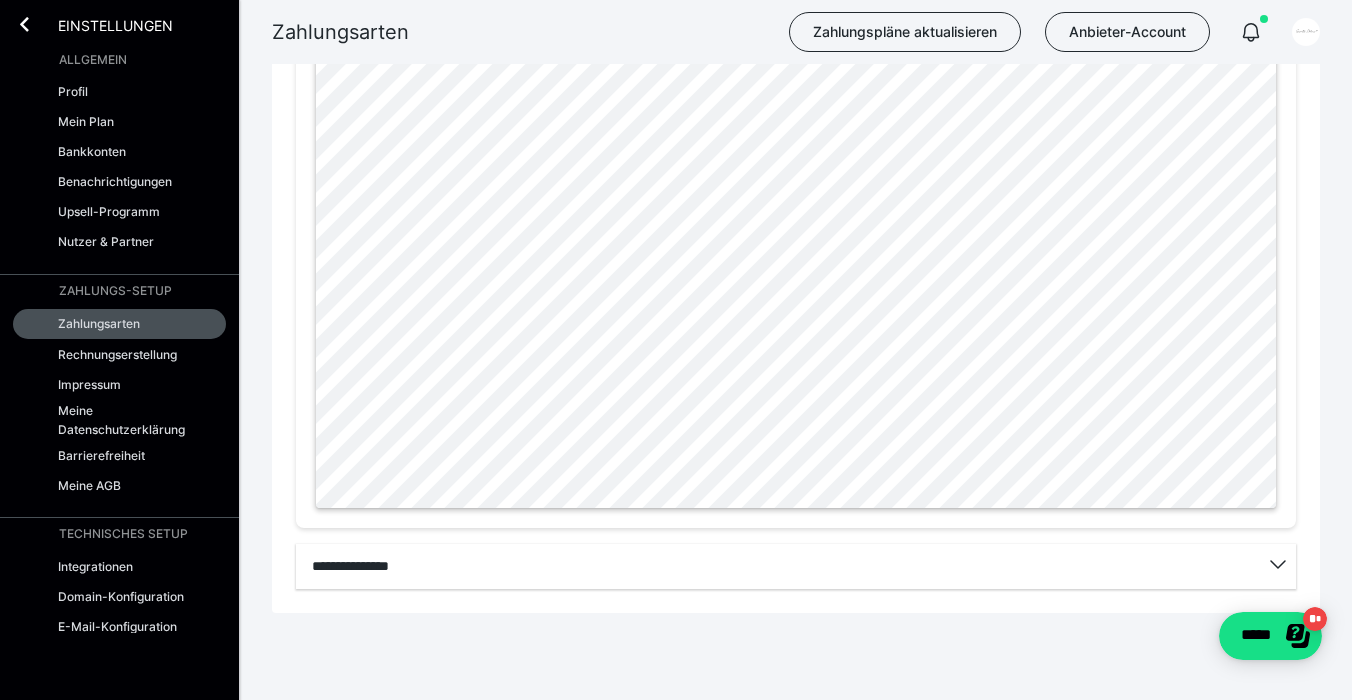 scroll, scrollTop: 1014, scrollLeft: 0, axis: vertical 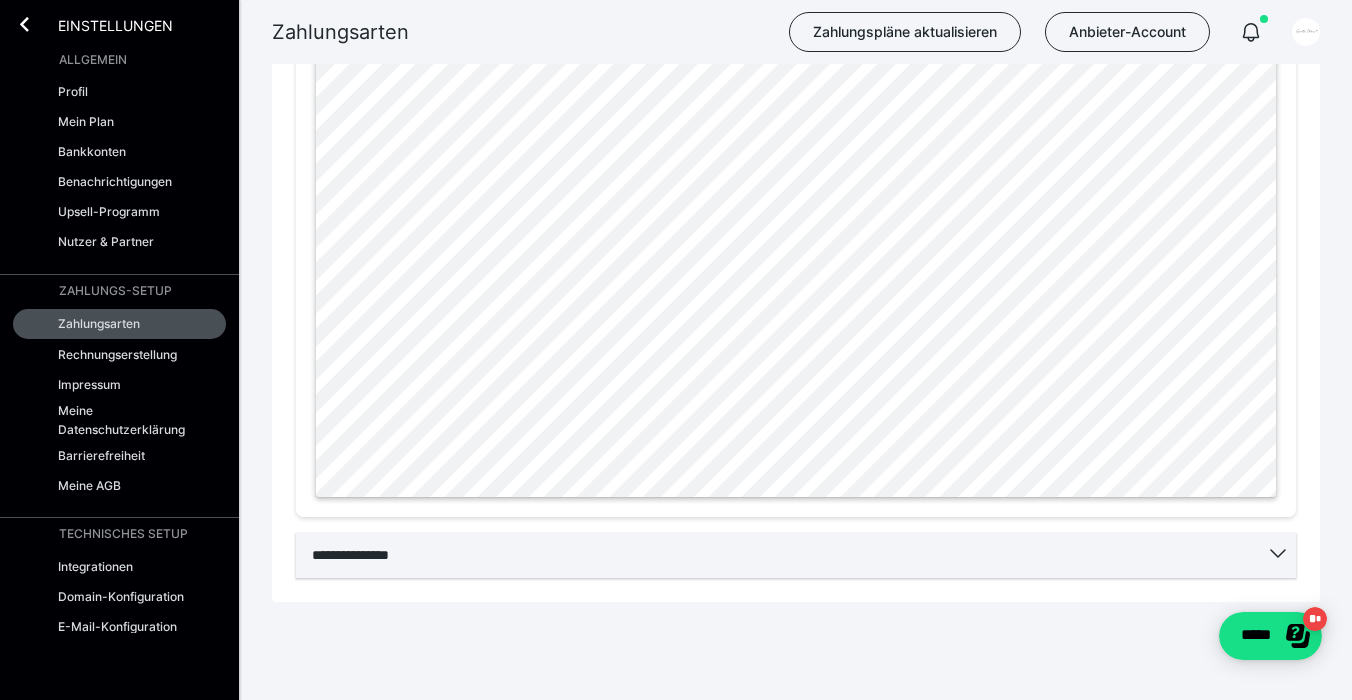 click on "**********" at bounding box center [796, 555] 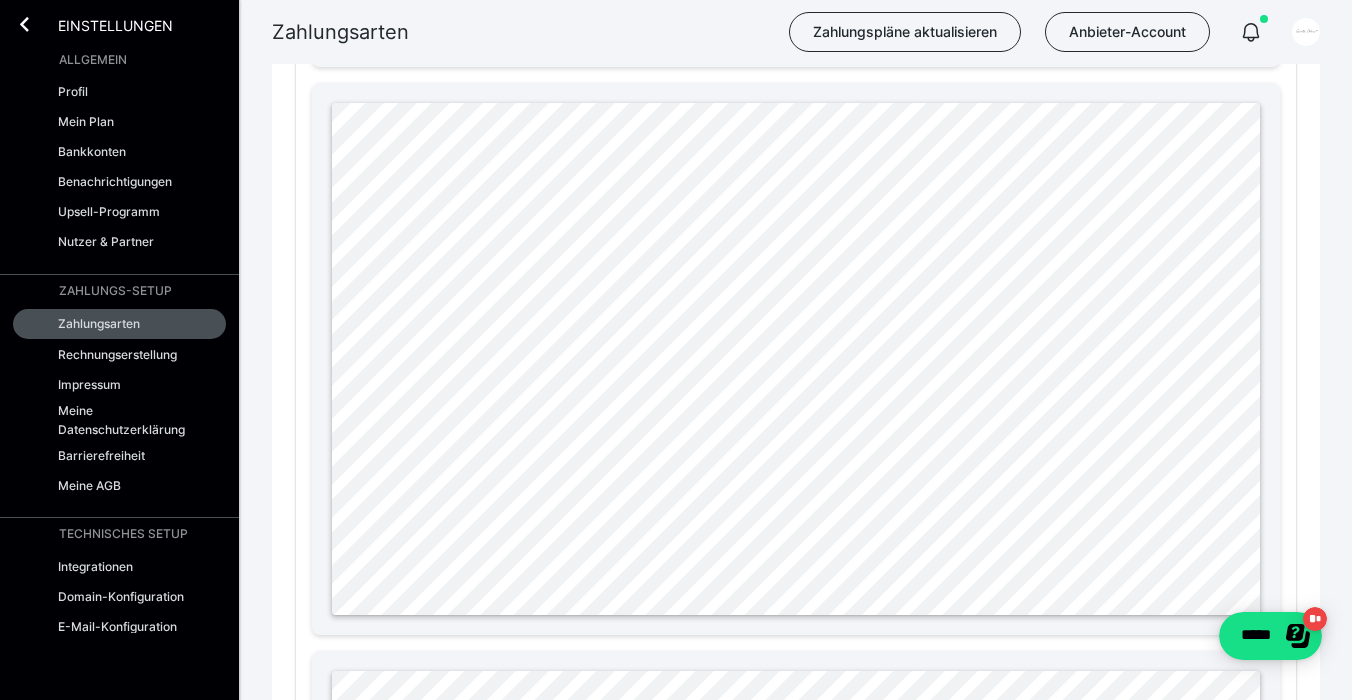 scroll, scrollTop: 2163, scrollLeft: 0, axis: vertical 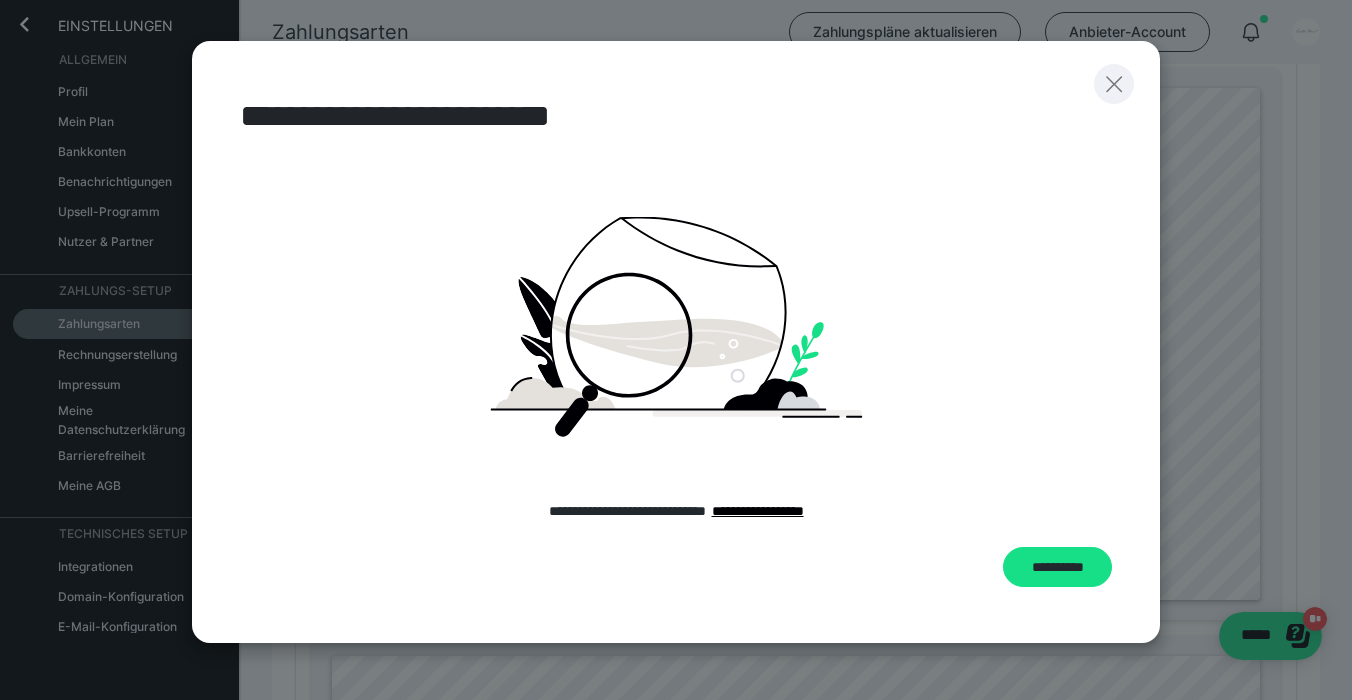 click 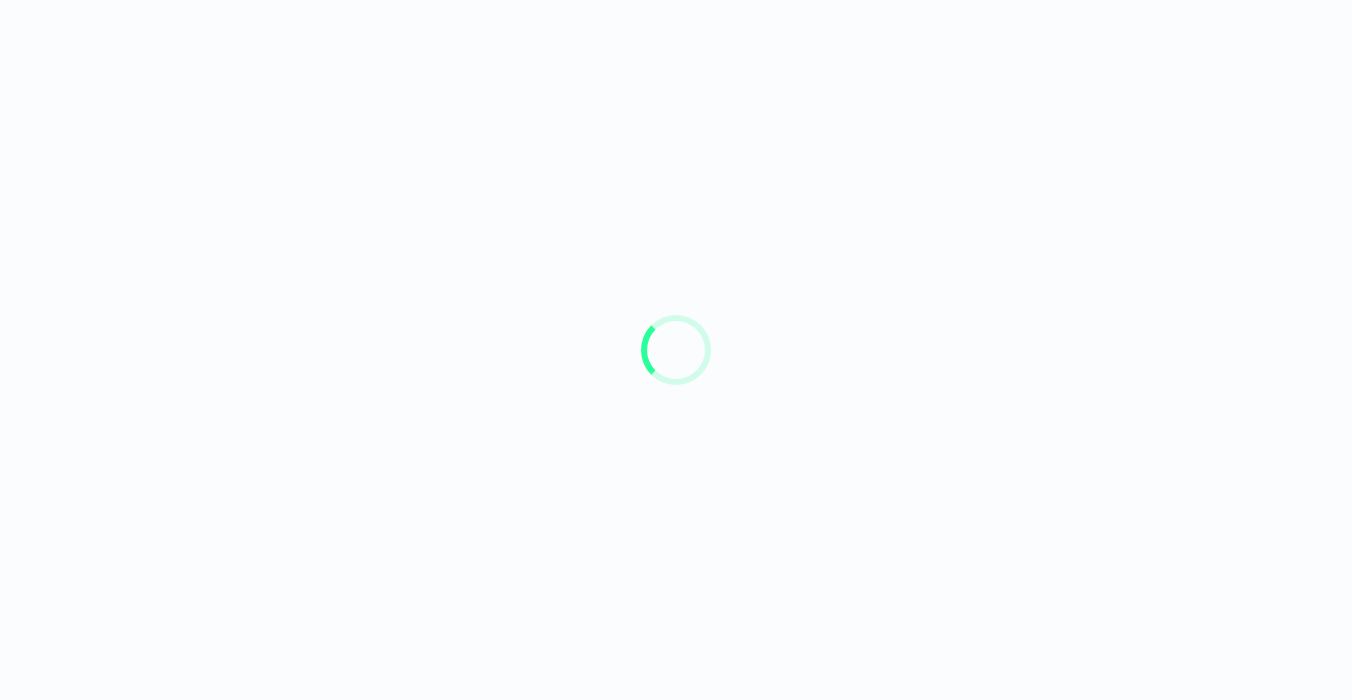 scroll, scrollTop: 0, scrollLeft: 0, axis: both 